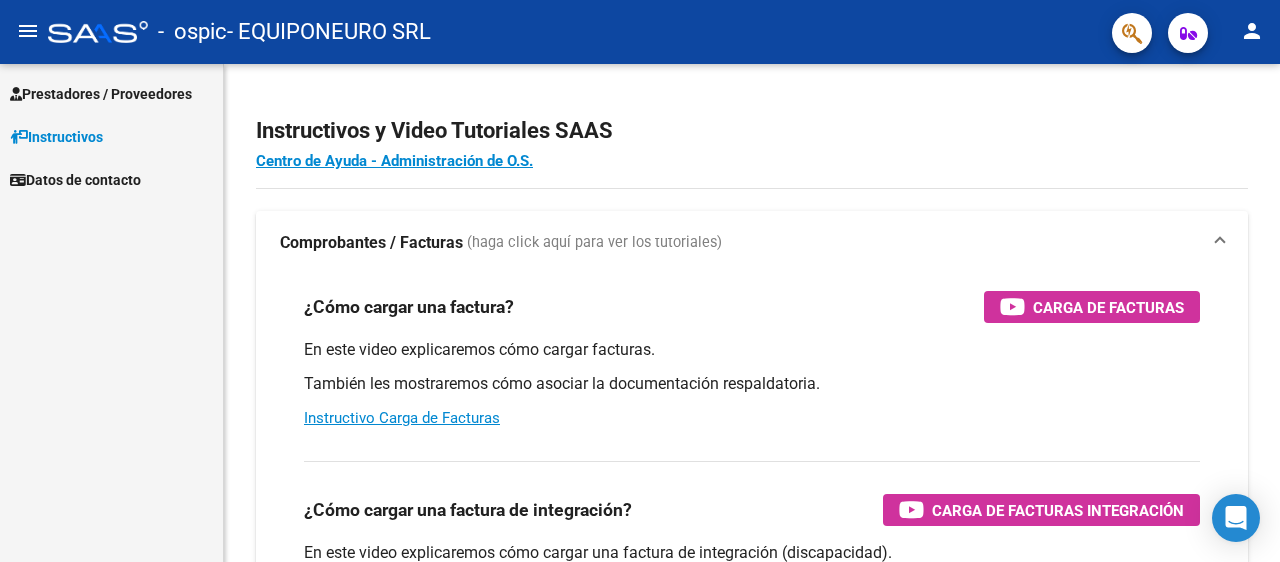 scroll, scrollTop: 0, scrollLeft: 0, axis: both 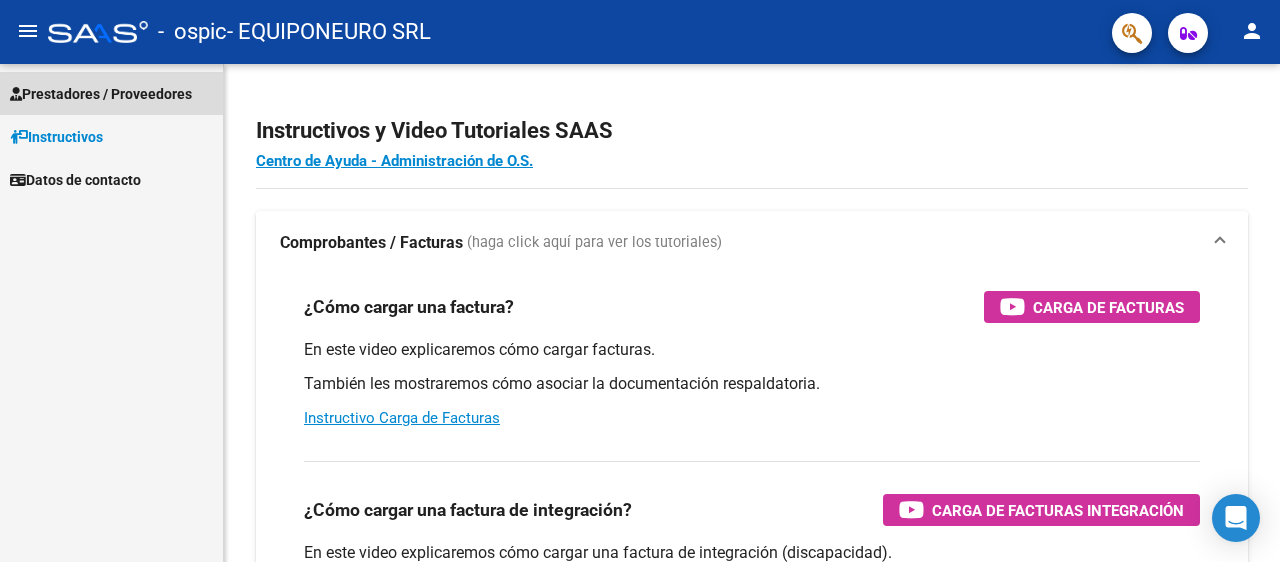 click on "Prestadores / Proveedores" at bounding box center (101, 94) 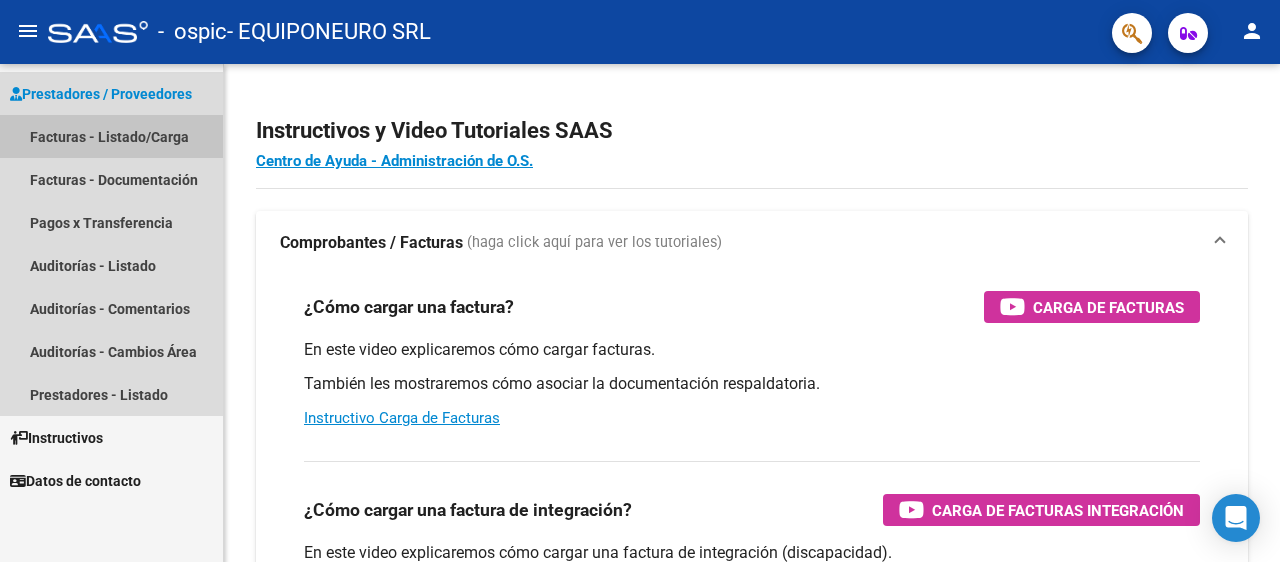 click on "Facturas - Listado/Carga" at bounding box center [111, 136] 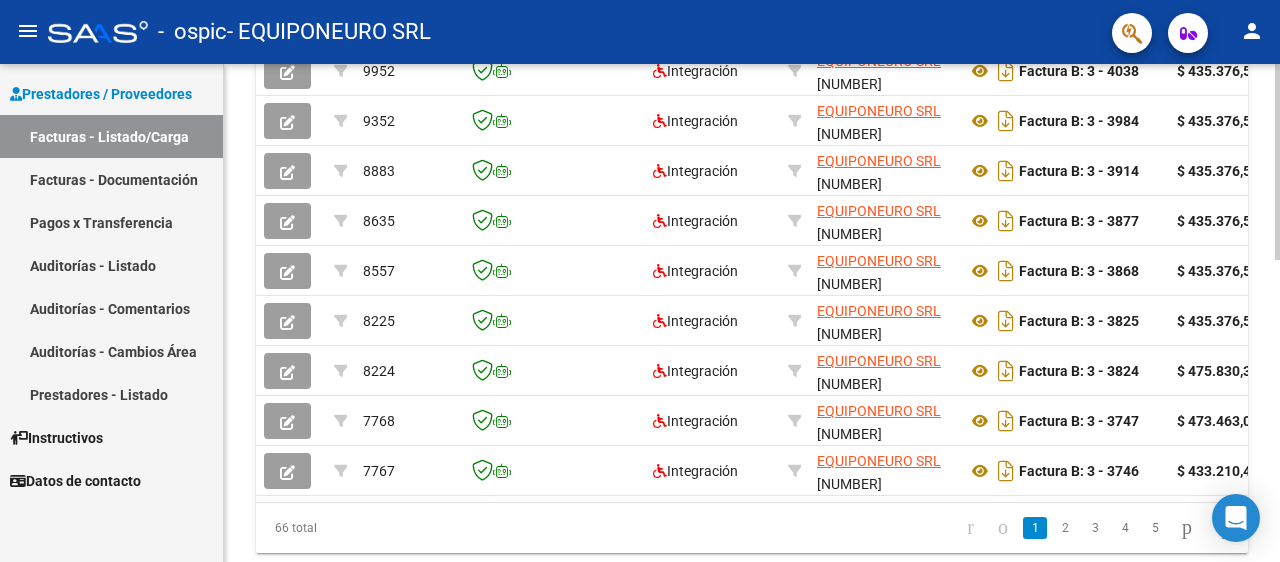 scroll, scrollTop: 756, scrollLeft: 0, axis: vertical 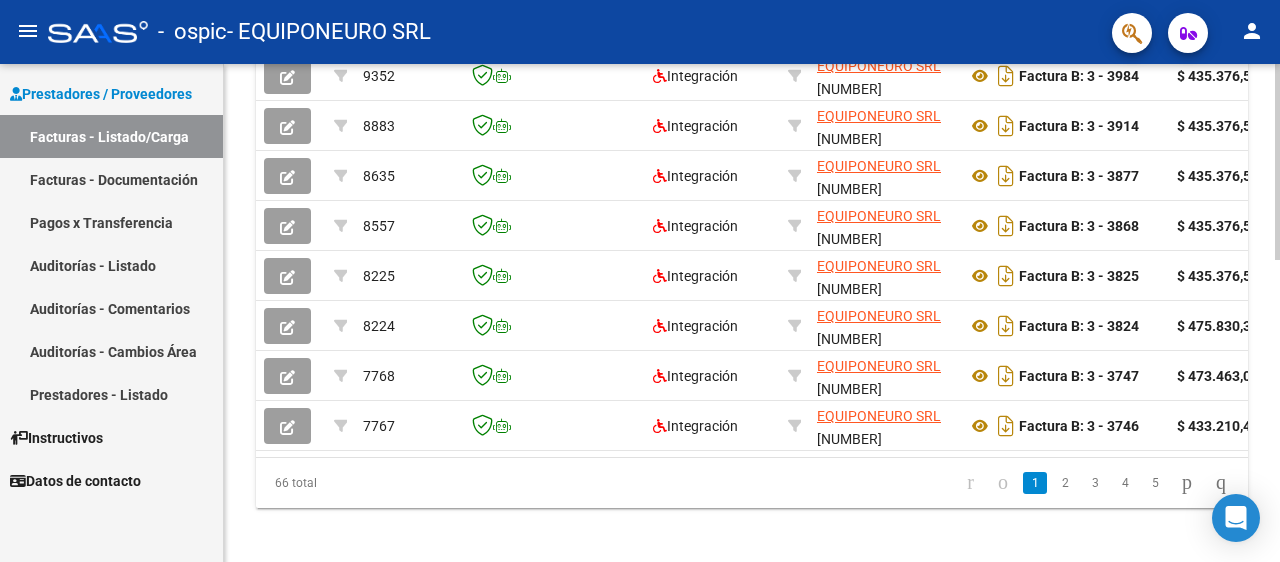 click on "Video tutorial   PRESTADORES -> Listado de CPBTs Emitidos por Prestadores / Proveedores (alt+q)   Cargar Comprobante
cloud_download  CSV  cloud_download  EXCEL  cloud_download  Estandar   Descarga Masiva
Filtros Id Area Area Todos Confirmado   Mostrar totalizadores   FILTROS DEL COMPROBANTE  Comprobante Tipo Comprobante Tipo Start date – End date Fec. Comprobante Desde / Hasta Días Emisión Desde(cant. días) Días Emisión Hasta(cant. días) CUIT / Razón Social Pto. Venta Nro. Comprobante Código SSS CAE Válido CAE Válido Todos Cargado Módulo Hosp. Todos Tiene facturacion Apócrifa Hospital Refes  FILTROS DE INTEGRACION  Período De Prestación Campos del Archivo de Rendición Devuelto x SSS (dr_envio) Todos Rendido x SSS (dr_envio) Tipo de Registro Tipo de Registro Período Presentación Período Presentación Campos del Legajo Asociado (preaprobación) Afiliado Legajo (cuil/nombre) Todos Solo facturas preaprobadas  MAS FILTROS  Todos Con Doc. Respaldatoria Todos Con Trazabilidad Todos – –" 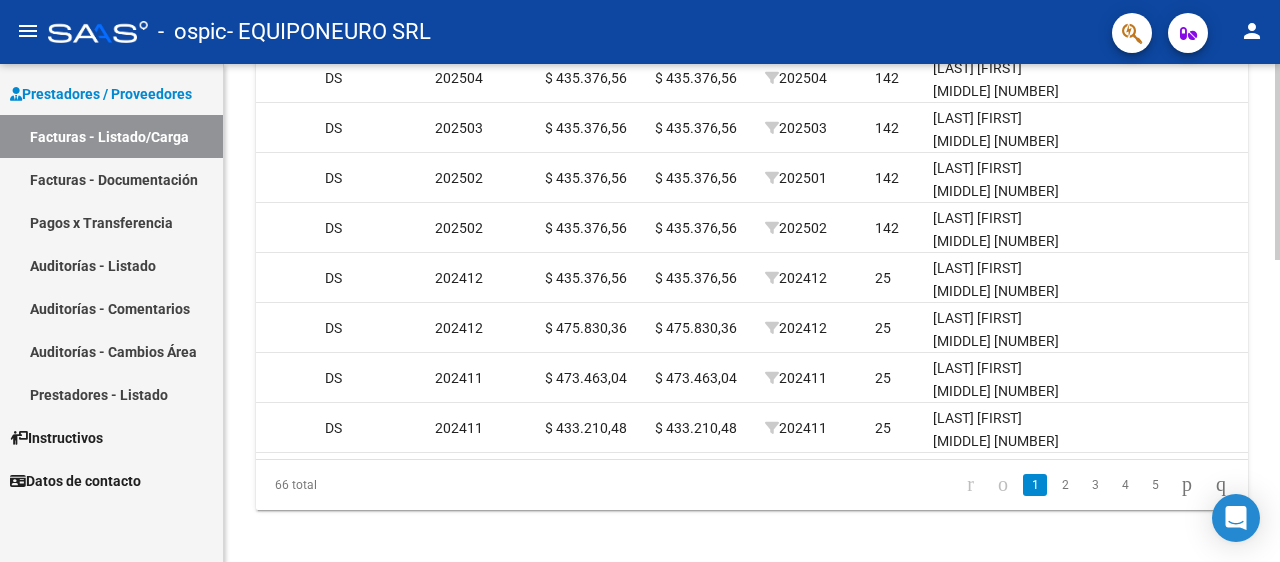 scroll, scrollTop: 0, scrollLeft: 2376, axis: horizontal 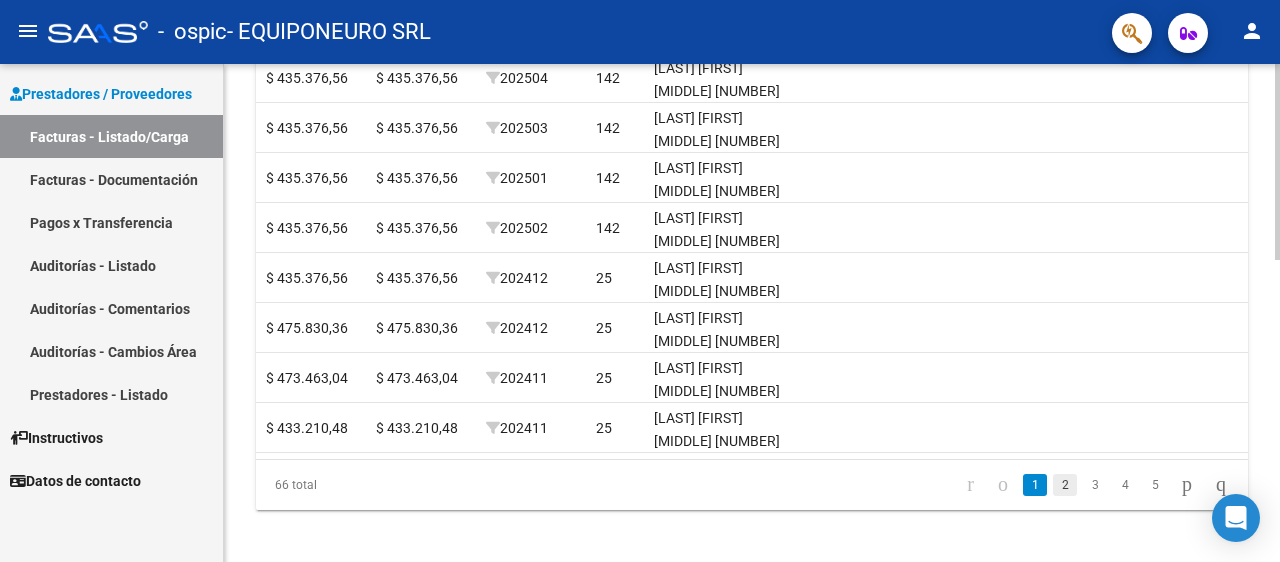 click on "2" 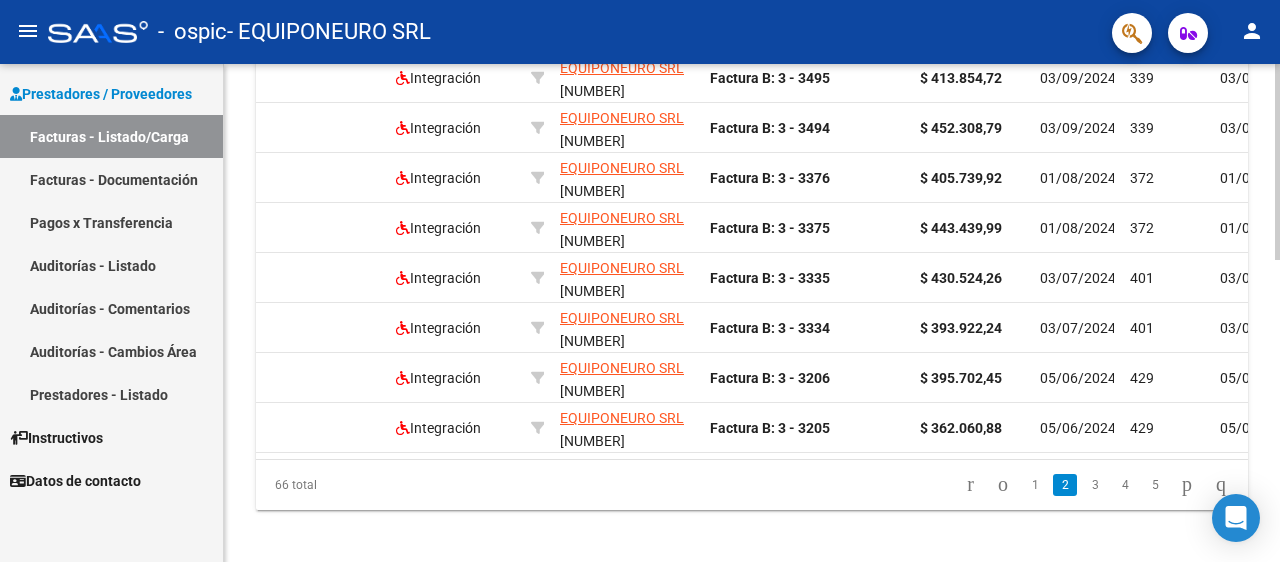 scroll, scrollTop: 0, scrollLeft: 0, axis: both 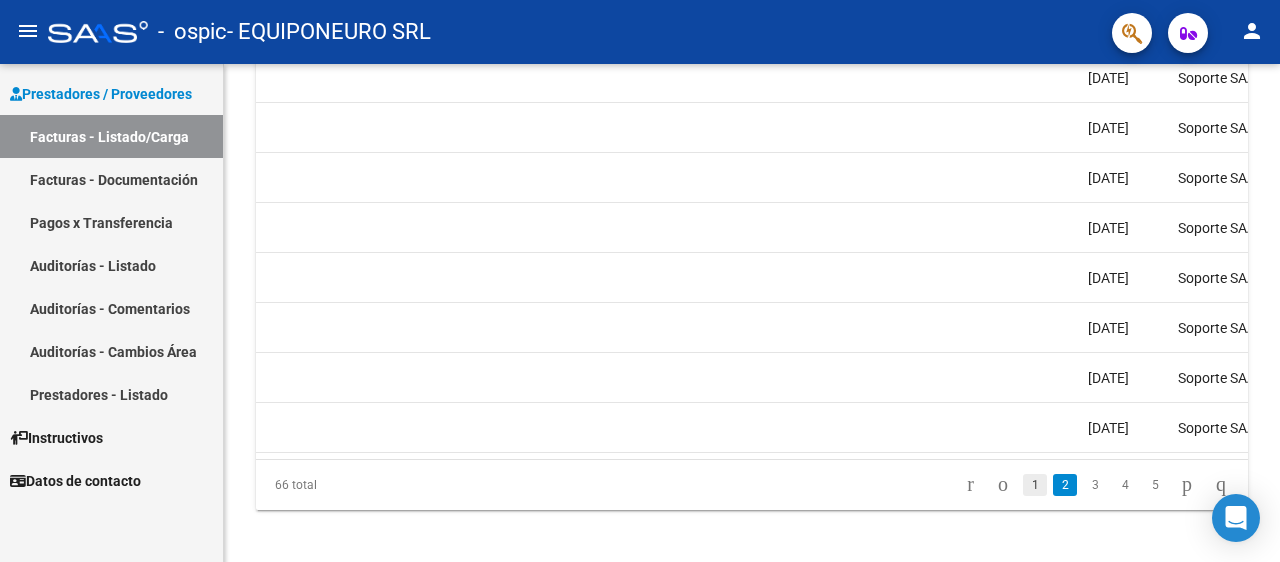 click on "1" 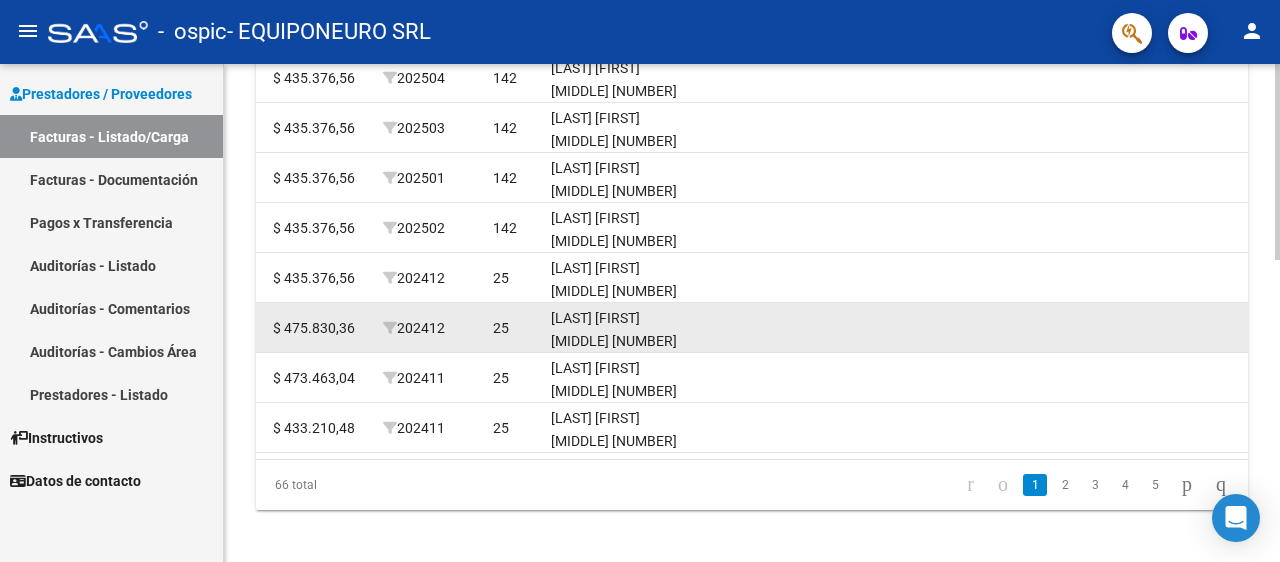 scroll, scrollTop: 0, scrollLeft: 2482, axis: horizontal 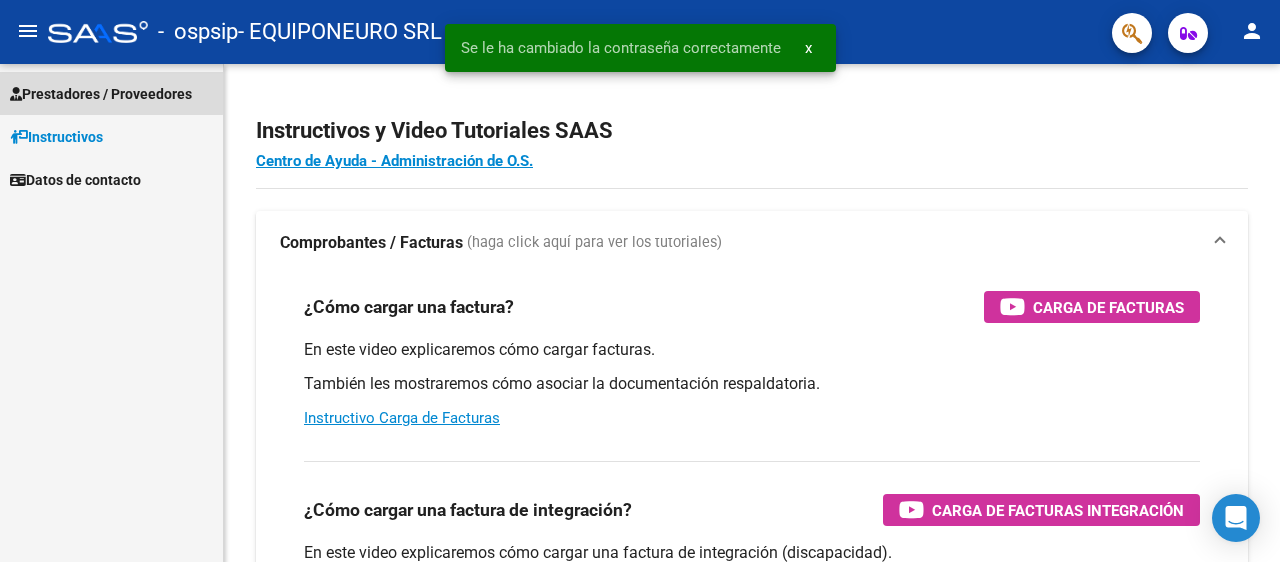 click on "Prestadores / Proveedores" at bounding box center (101, 94) 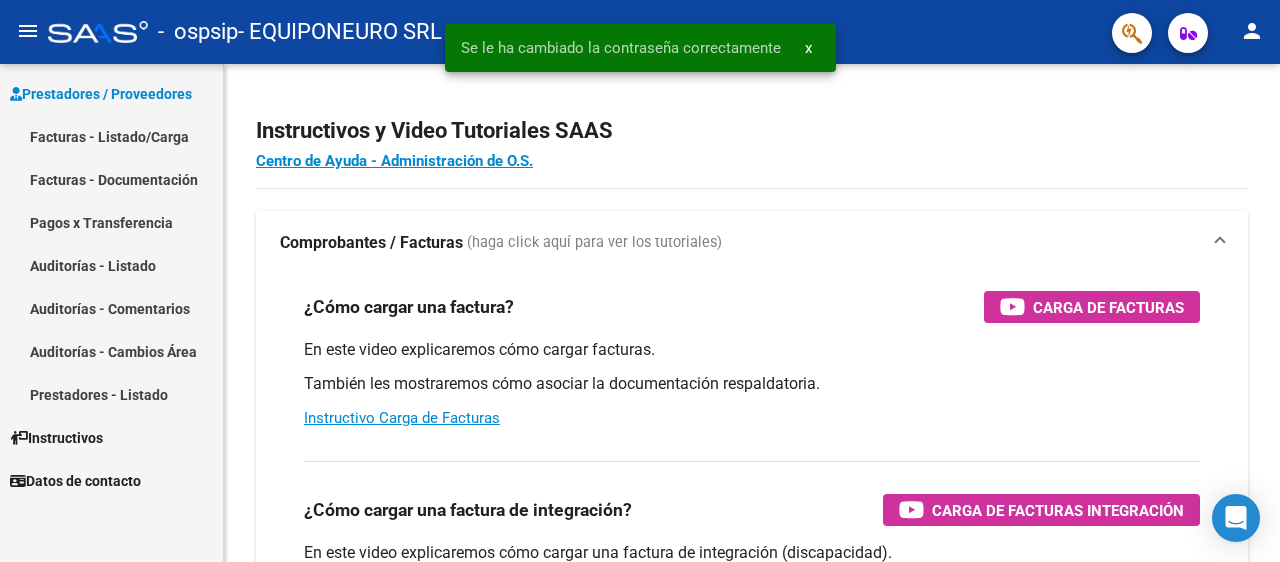 click on "Facturas - Listado/Carga" at bounding box center [111, 136] 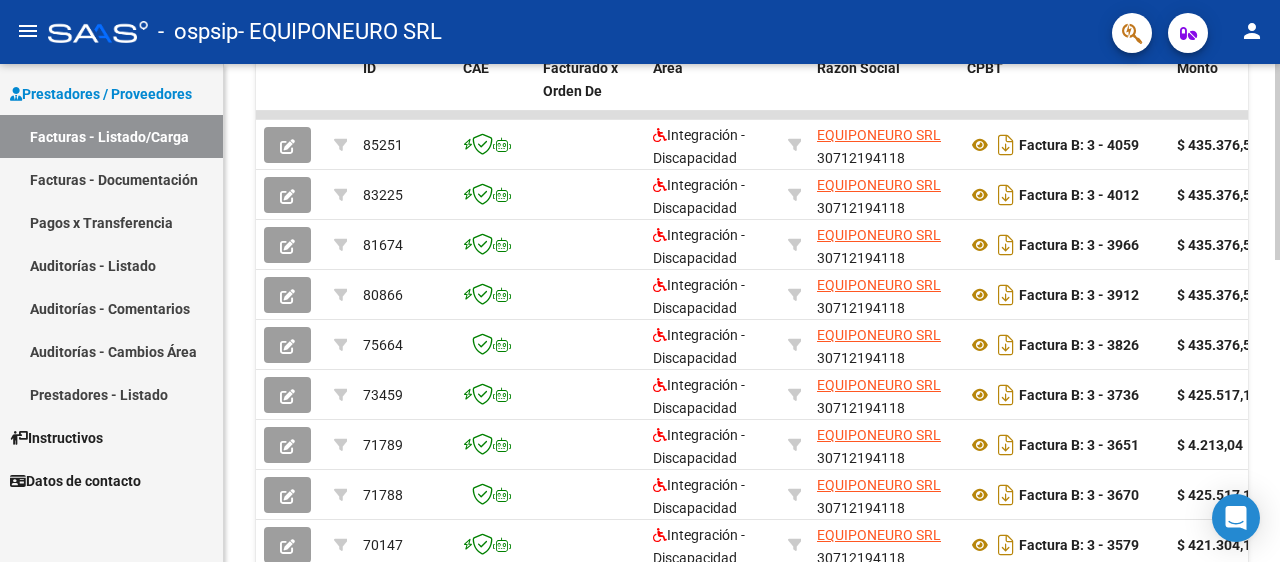 scroll, scrollTop: 577, scrollLeft: 0, axis: vertical 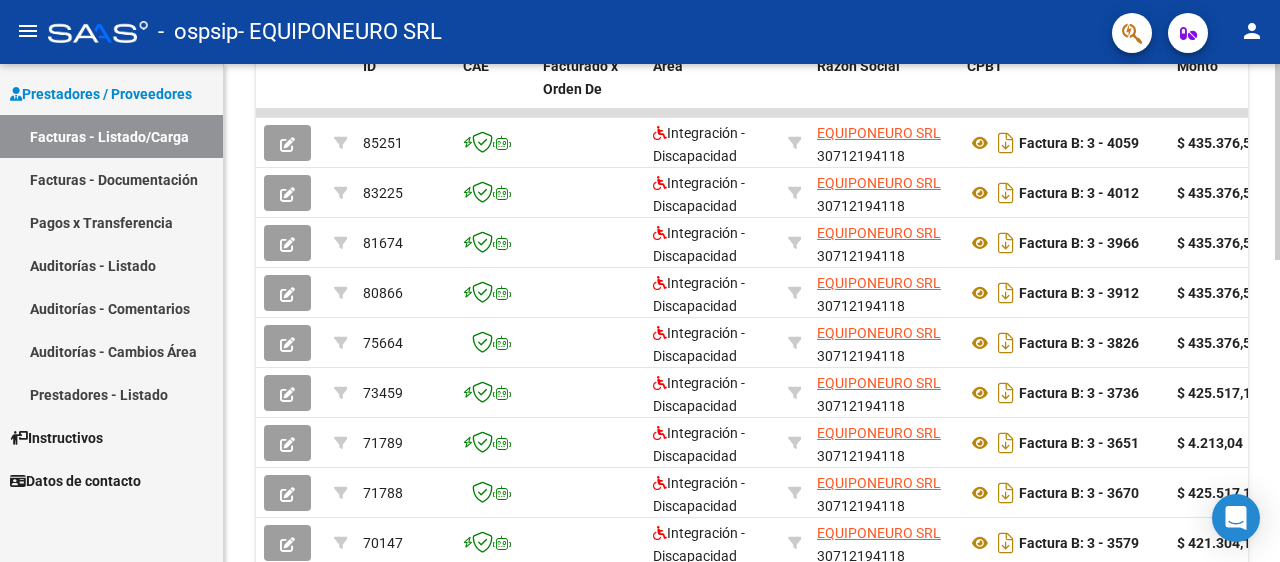 click on "Video tutorial   PRESTADORES -> Listado de CPBTs Emitidos por Prestadores / Proveedores (alt+q)   Cargar Comprobante
cloud_download  CSV  cloud_download  EXCEL  cloud_download  Estandar   Descarga Masiva
Filtros Id Area Area Todos Confirmado   Mostrar totalizadores   FILTROS DEL COMPROBANTE  Comprobante Tipo Comprobante Tipo Start date – End date Fec. Comprobante Desde / Hasta Días Emisión Desde(cant. días) Días Emisión Hasta(cant. días) CUIT / Razón Social Pto. Venta Nro. Comprobante Código SSS CAE Válido CAE Válido Todos Cargado Módulo Hosp. Todos Tiene facturacion Apócrifa Hospital Refes  FILTROS DE INTEGRACION  Período De Prestación Campos del Archivo de Rendición Devuelto x SSS (dr_envio) Todos Rendido x SSS (dr_envio) Tipo de Registro Tipo de Registro Período Presentación Período Presentación Campos del Legajo Asociado (preaprobación) Afiliado Legajo (cuil/nombre) Todos Solo facturas preaprobadas  MAS FILTROS  Todos Con Doc. Respaldatoria Todos Con Trazabilidad Todos – –" 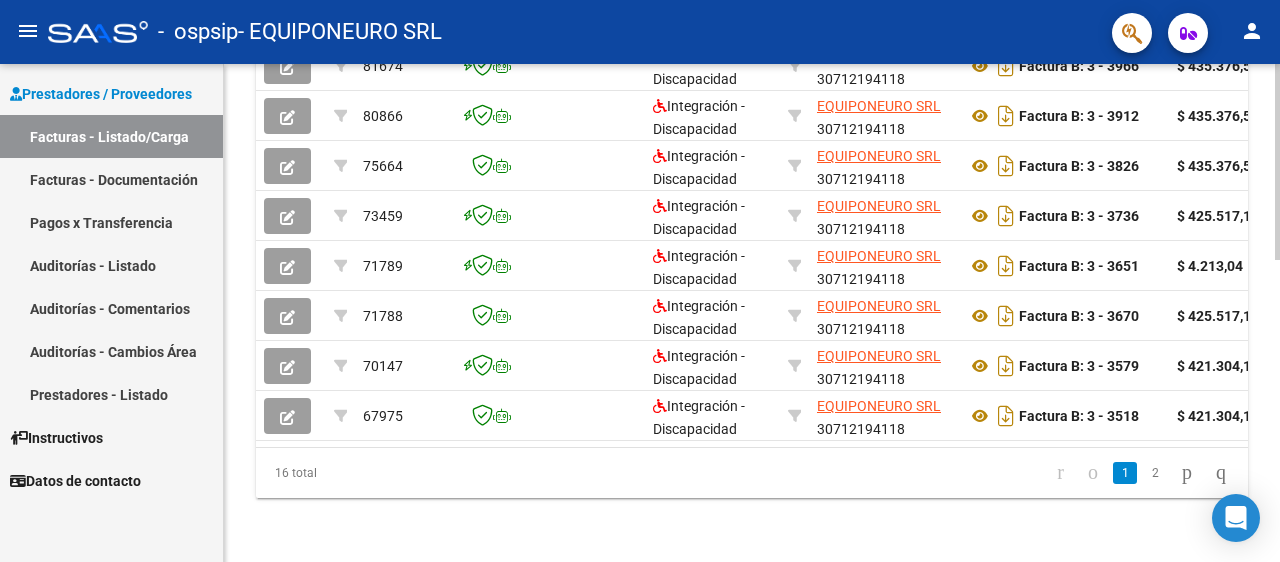 click 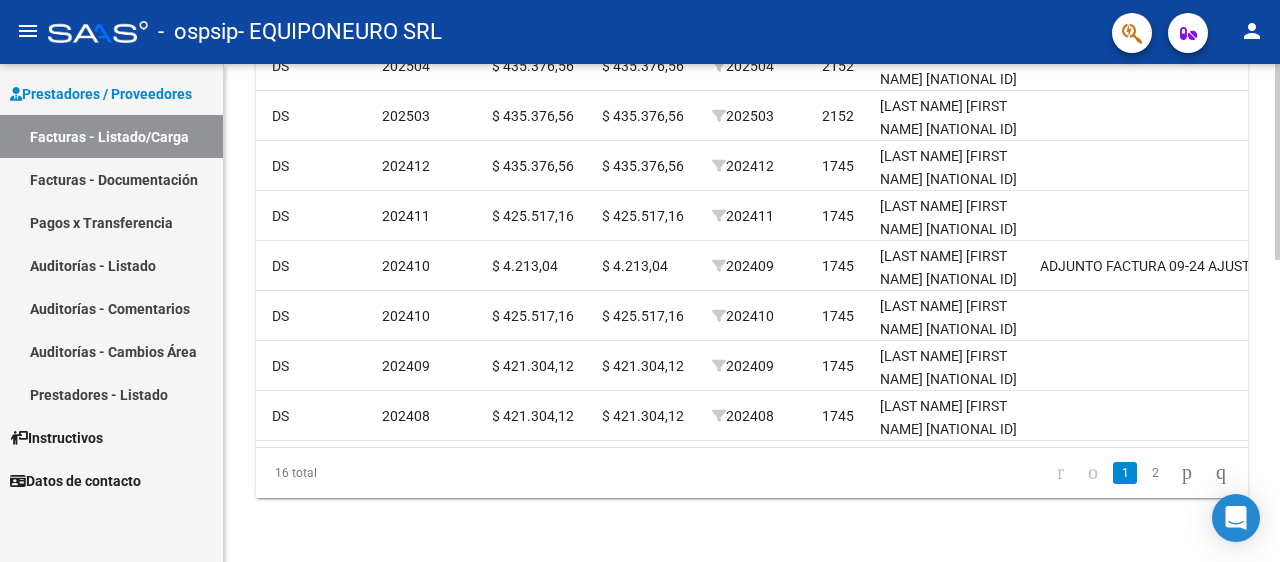 scroll, scrollTop: 0, scrollLeft: 2736, axis: horizontal 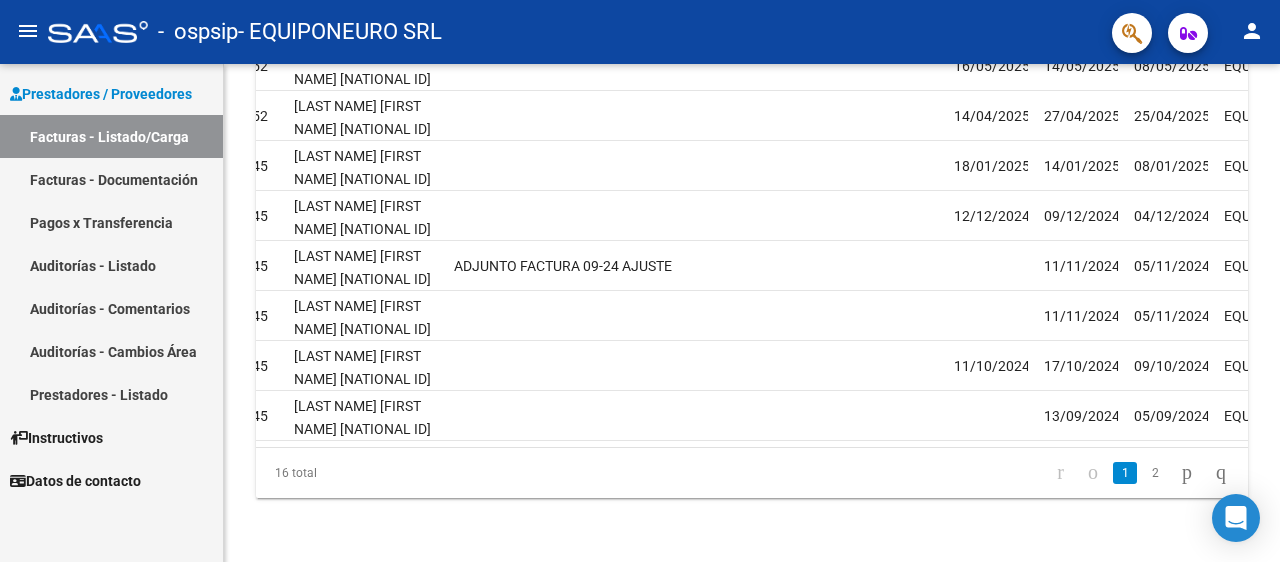 drag, startPoint x: 72, startPoint y: 175, endPoint x: 170, endPoint y: 175, distance: 98 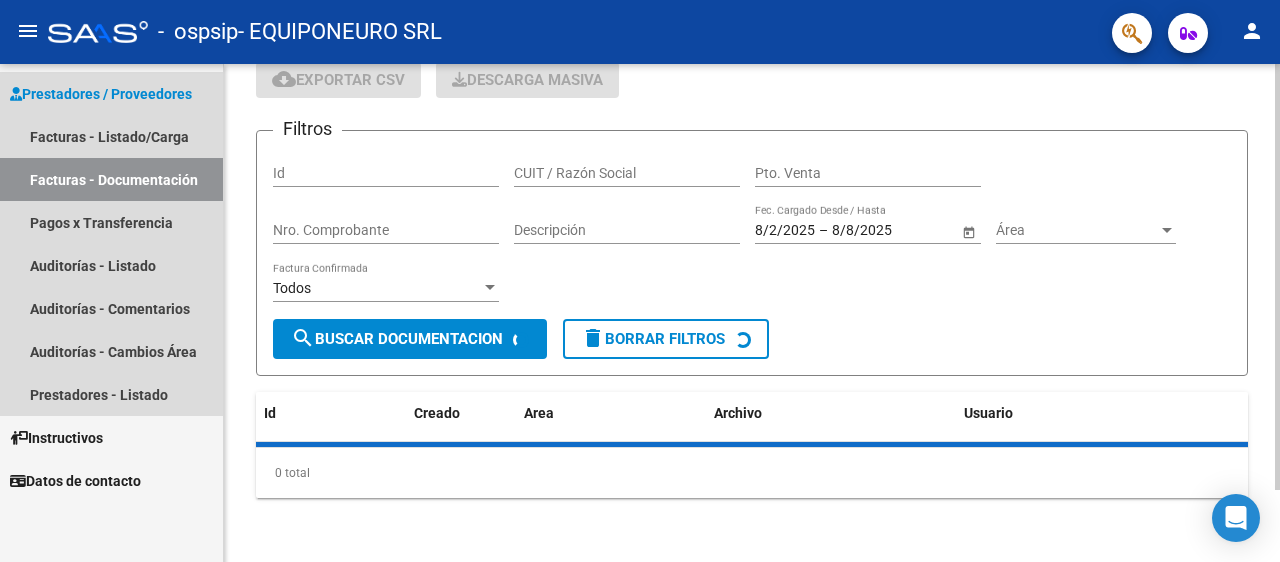 scroll, scrollTop: 0, scrollLeft: 0, axis: both 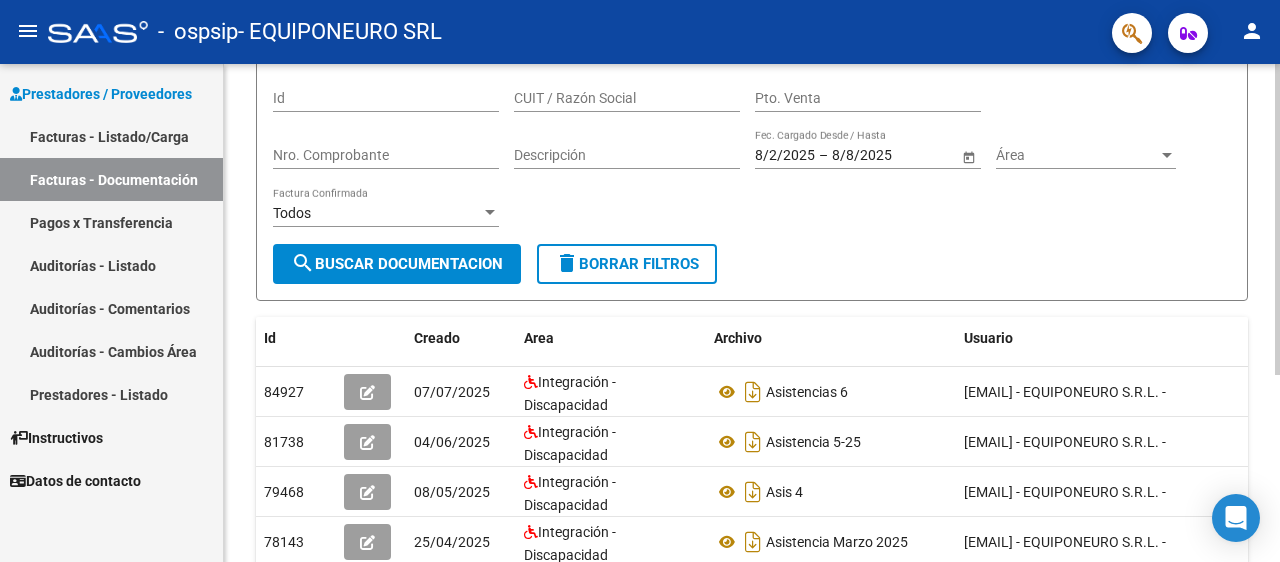 click on "PRESTADORES -> Comprobantes - Documentación Respaldatoria cloud_download  Exportar CSV   Descarga Masiva
Filtros Id CUIT / Razón Social Pto. Venta Nro. Comprobante Descripción 8/2/2025 8/2/2025 – 8/8/2025 8/8/2025 Fec. Cargado Desde / Hasta Área Área Todos Factura Confirmada search  Buscar Documentacion  delete  Borrar Filtros  Id Creado Area Archivo Usuario Acción 84927
07/07/2025 Integración - Discapacidad Asistencias 6  administracion@equiponeuro.com.ar - EQUIPONEURO S.R.L. -  81738
04/06/2025 Integración - Discapacidad Asistencia 5-25  administracion@equiponeuro.com.ar - EQUIPONEURO S.R.L. -  79468
08/05/2025 Integración - Discapacidad Asis 4  administracion@equiponeuro.com.ar - EQUIPONEURO S.R.L. -  78143
25/04/2025 Integración - Discapacidad Asistencia Marzo 2025  administracion@equiponeuro.com.ar - EQUIPONEURO S.R.L. -   4 total   1" 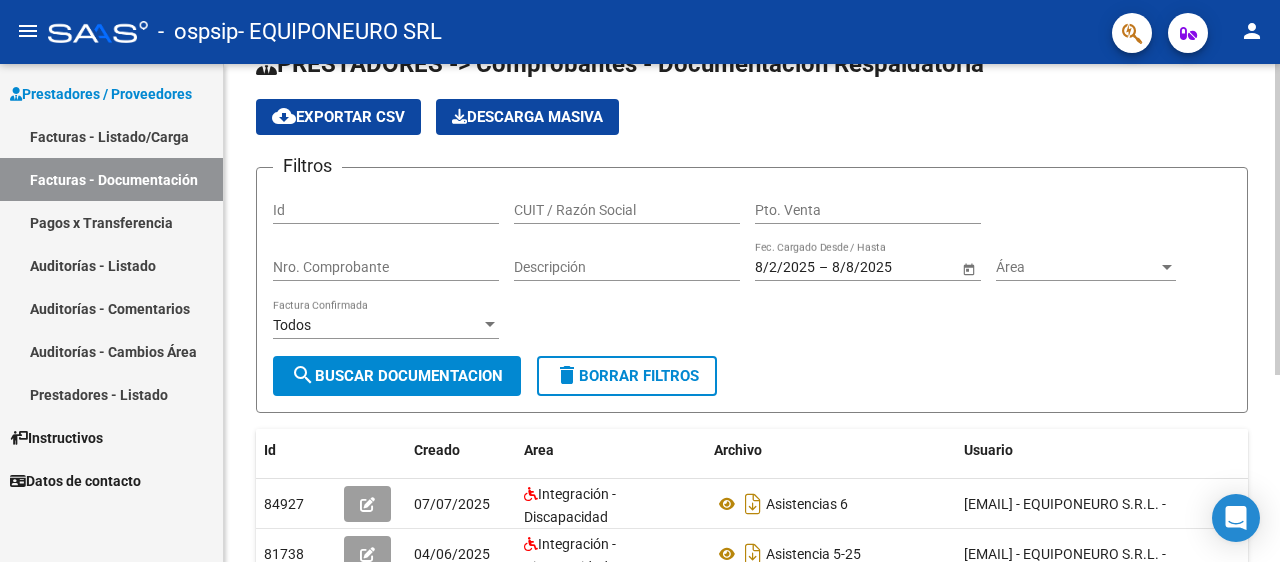 scroll, scrollTop: 0, scrollLeft: 0, axis: both 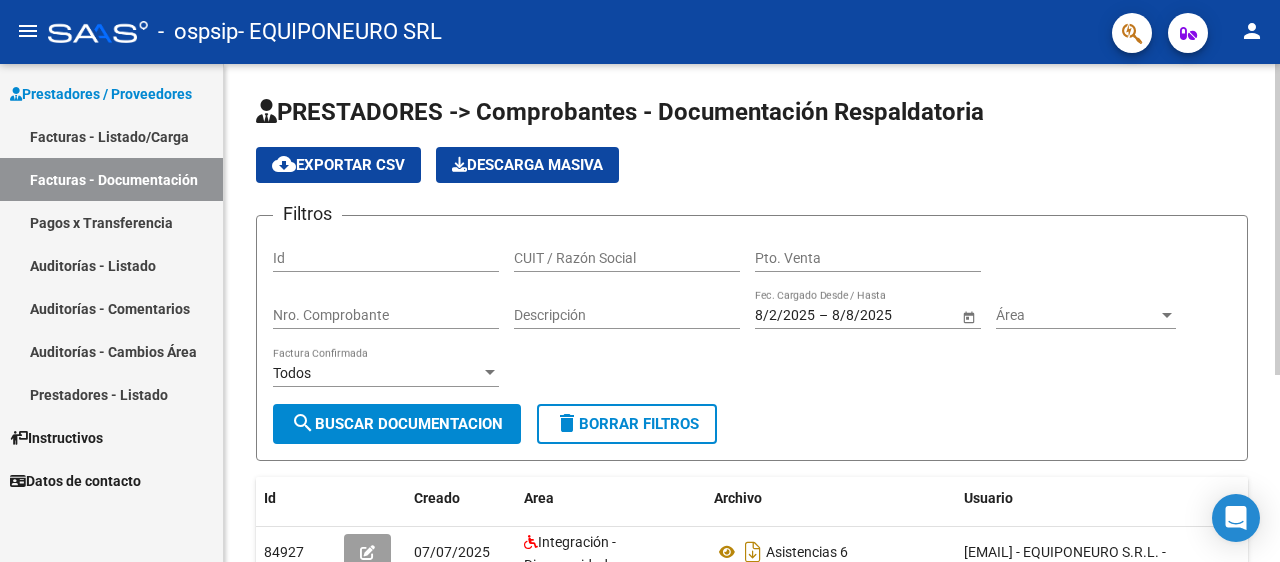 click 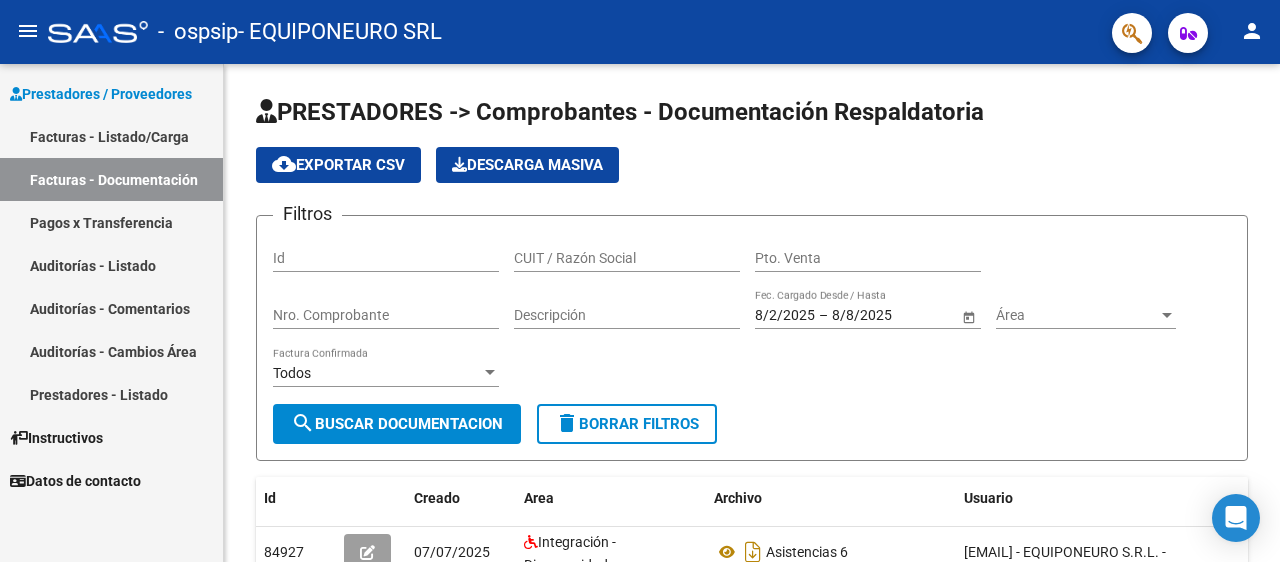 click on "Facturas - Listado/Carga" at bounding box center (111, 136) 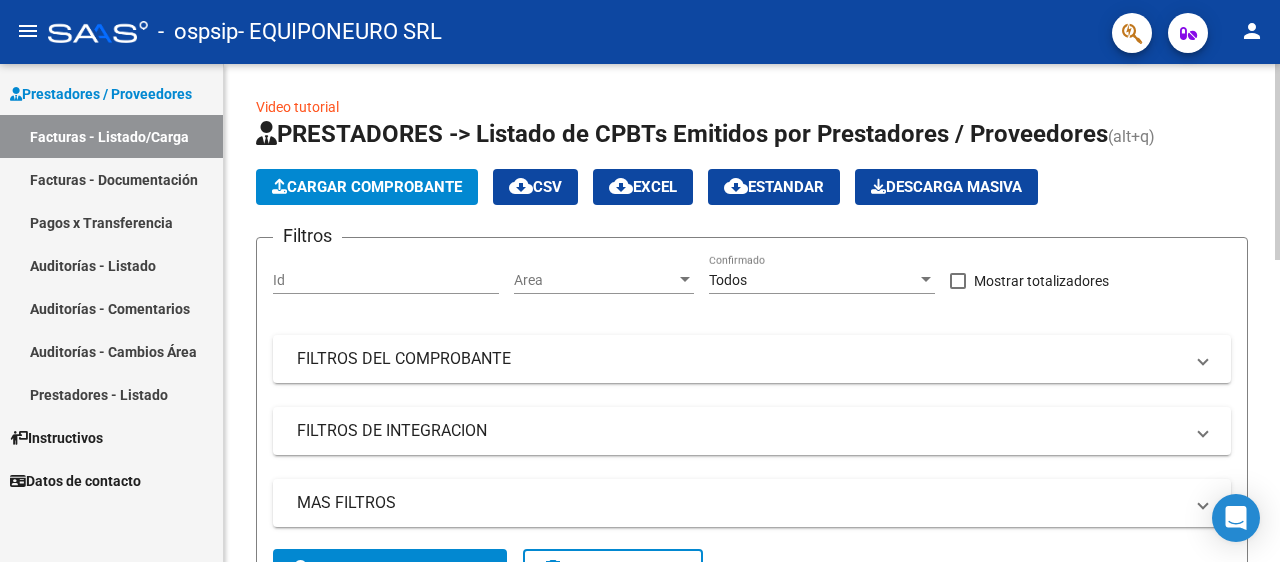 click on "Cargar Comprobante" 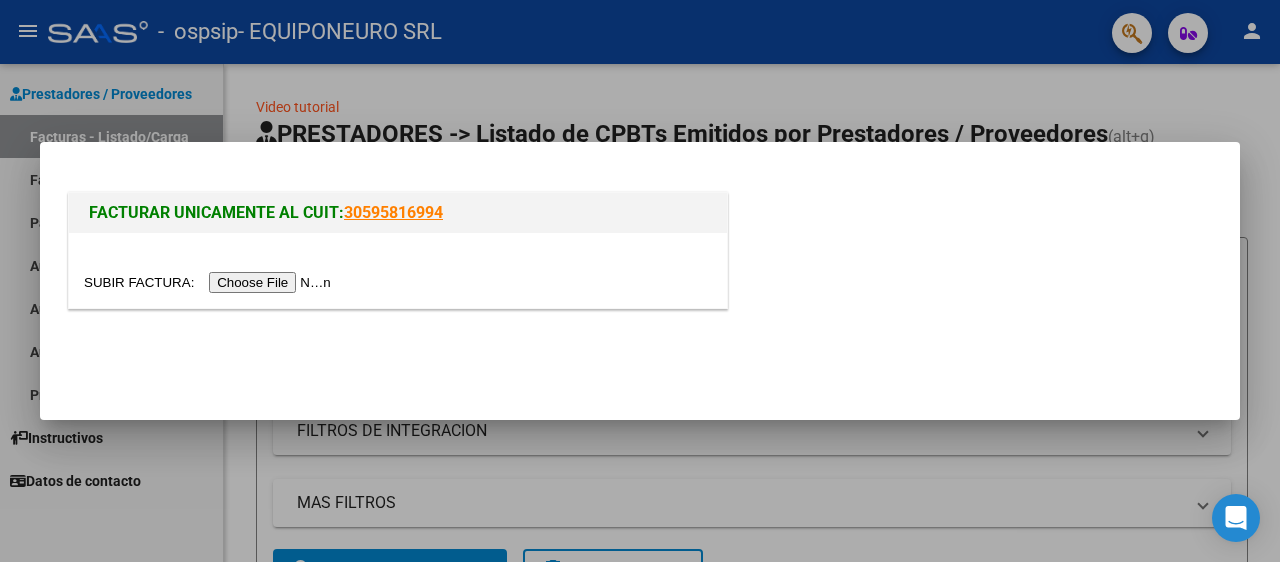click at bounding box center [210, 282] 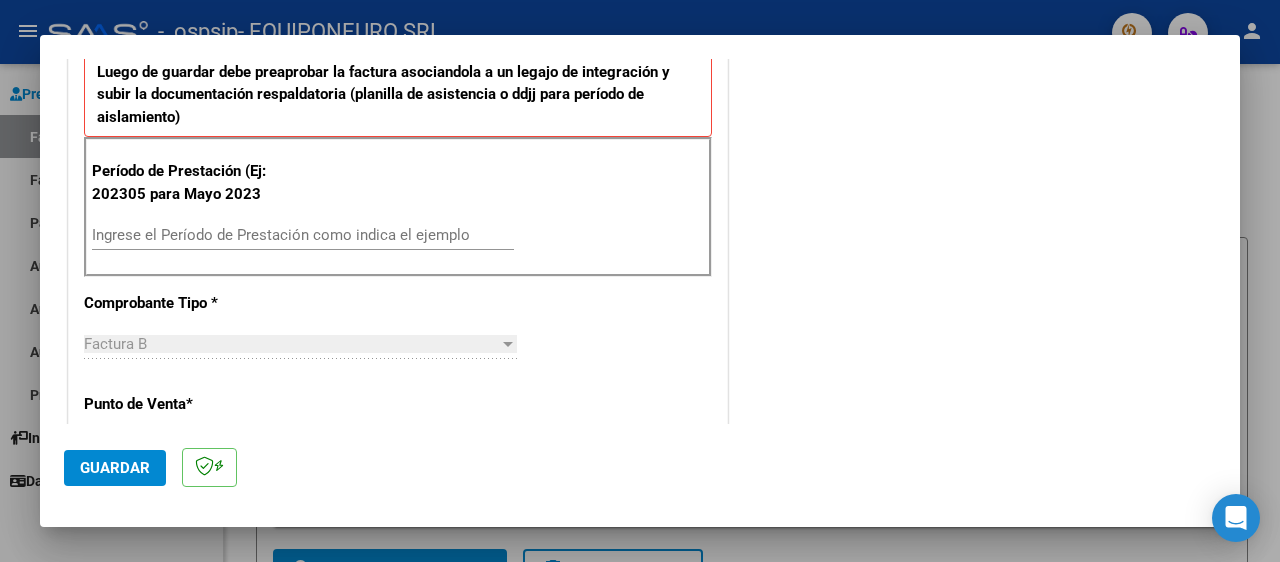 scroll, scrollTop: 535, scrollLeft: 0, axis: vertical 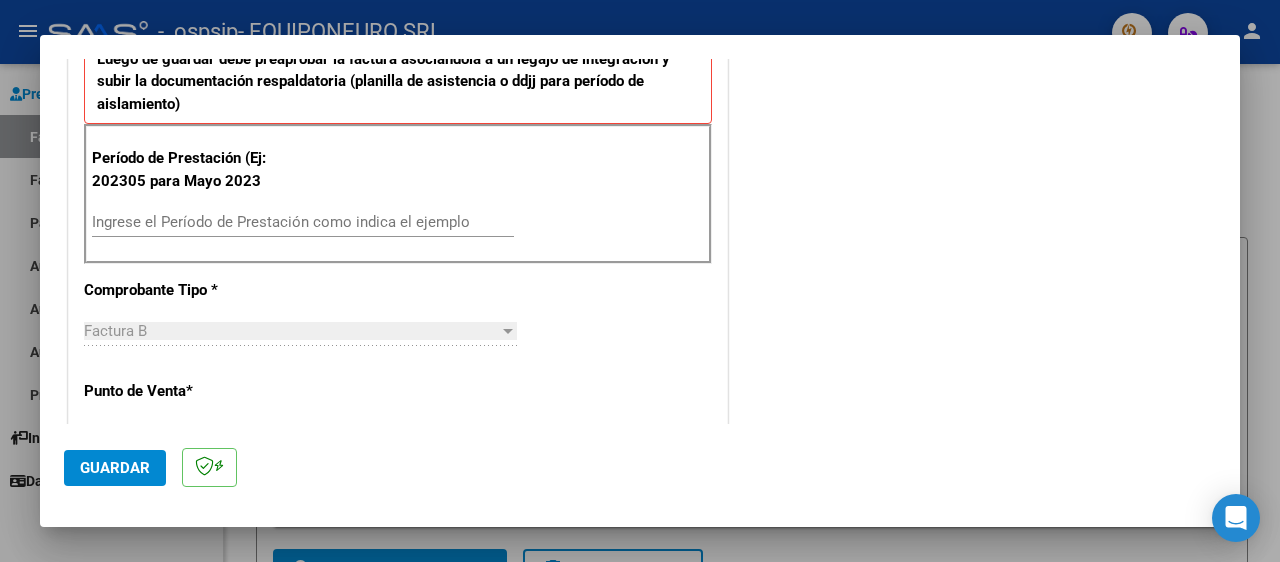 click on "Ingrese el Período de Prestación como indica el ejemplo" at bounding box center (303, 222) 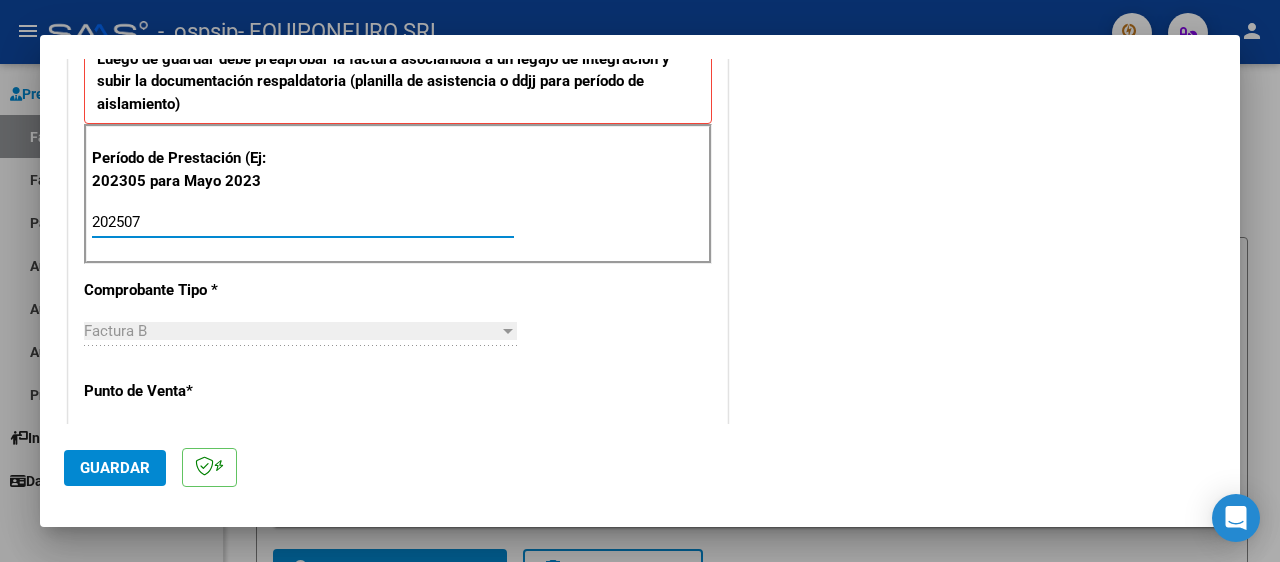 type on "202507" 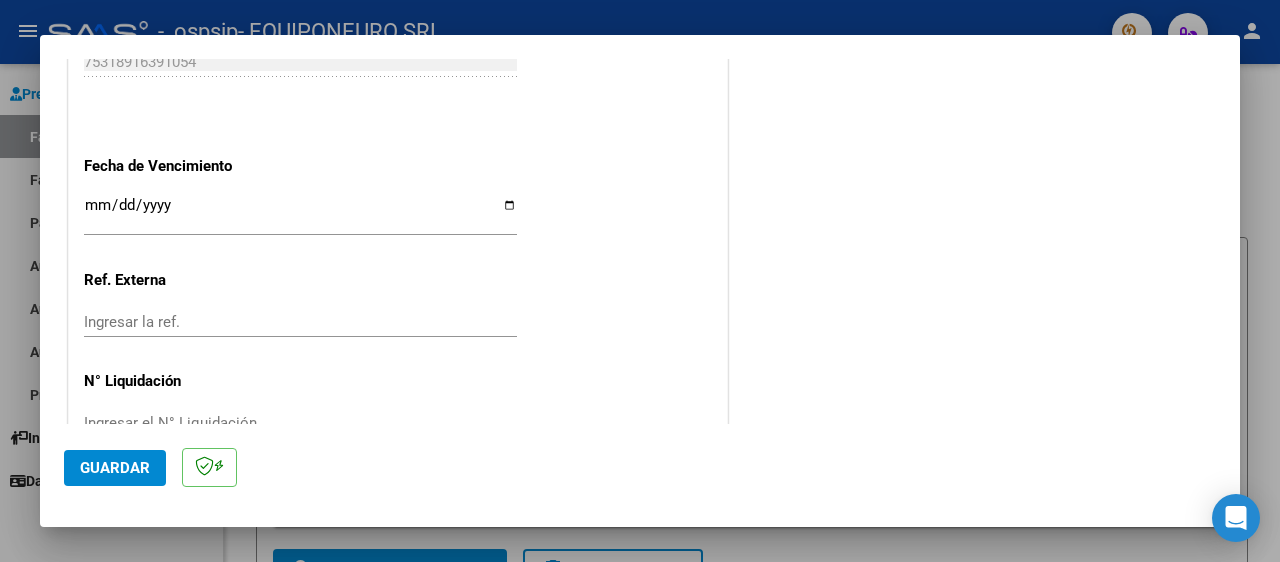 scroll, scrollTop: 1400, scrollLeft: 0, axis: vertical 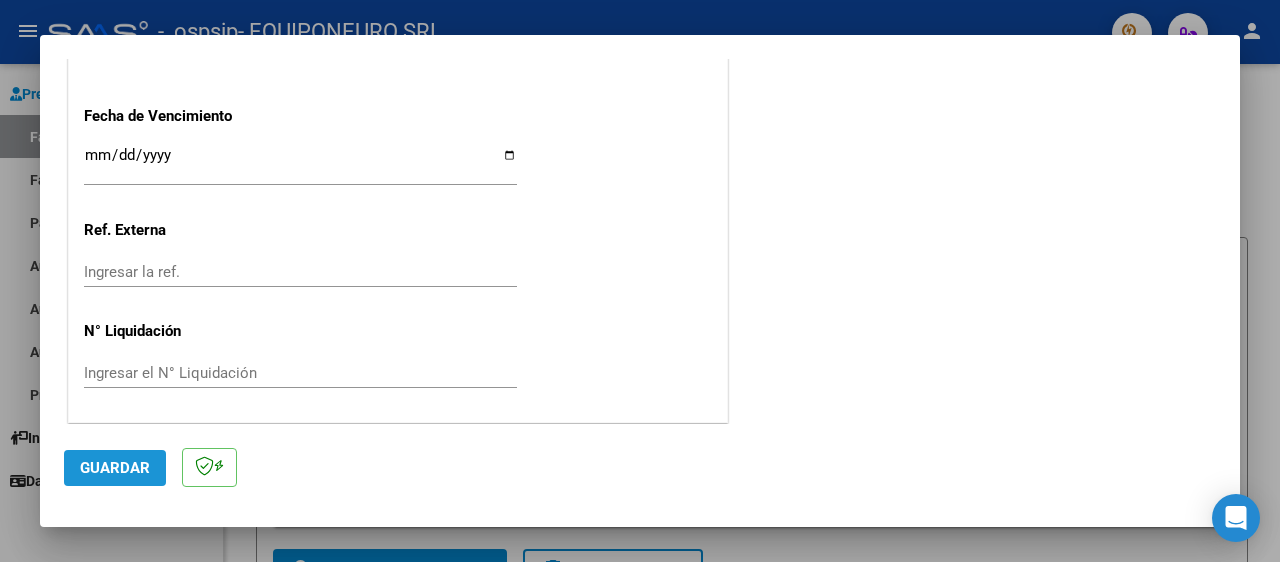 click on "Guardar" 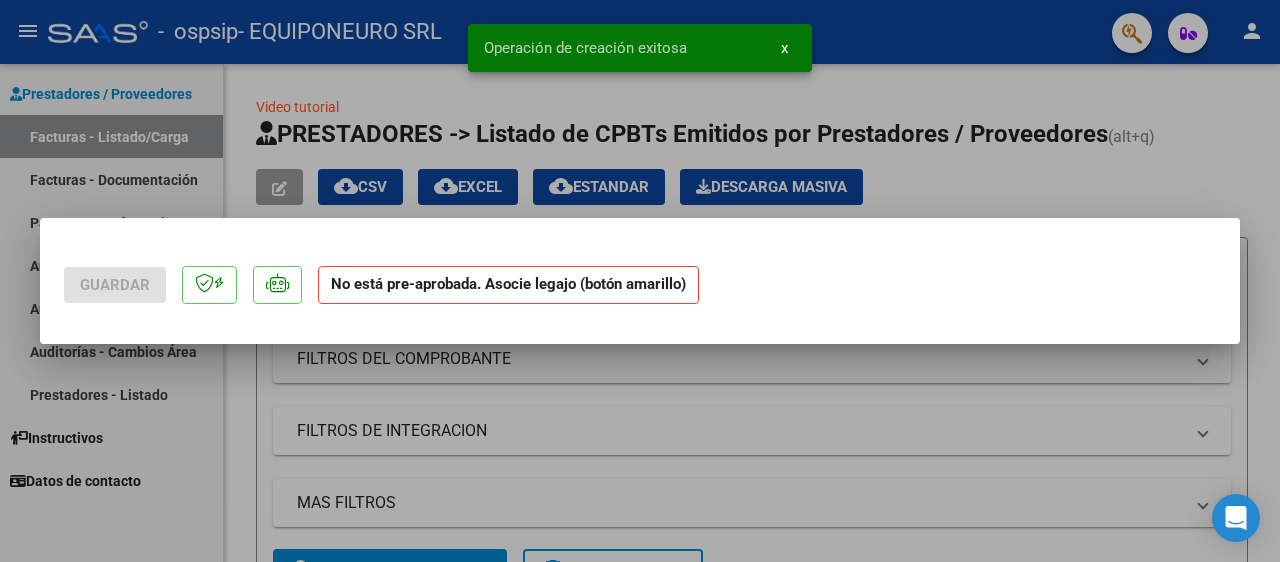 scroll, scrollTop: 0, scrollLeft: 0, axis: both 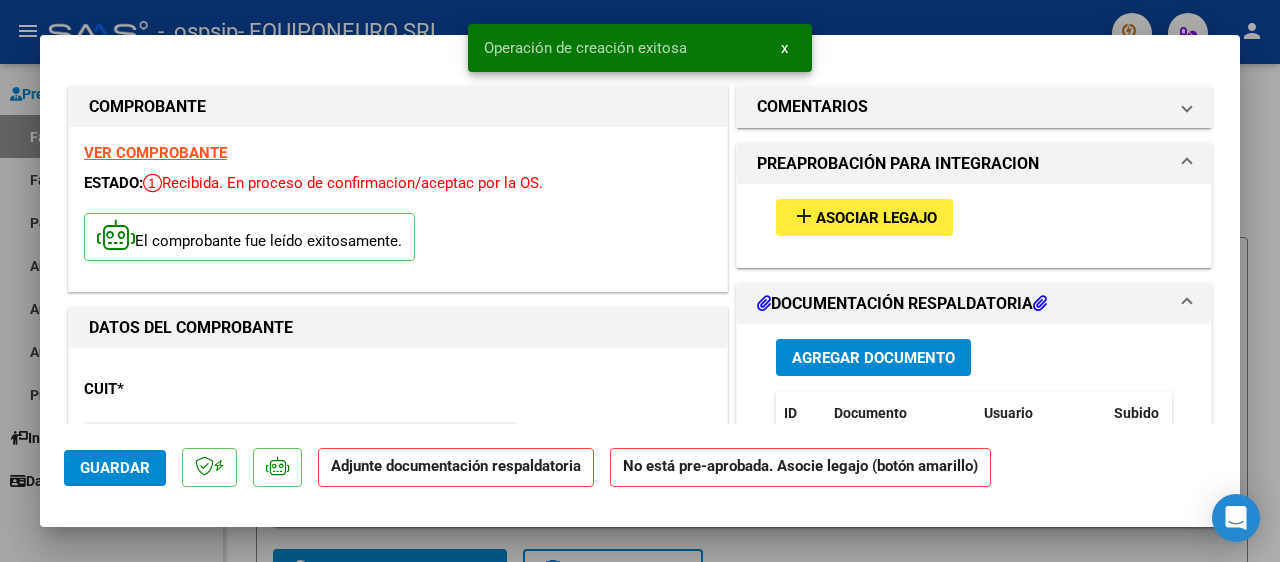 click on "Asociar Legajo" at bounding box center [876, 218] 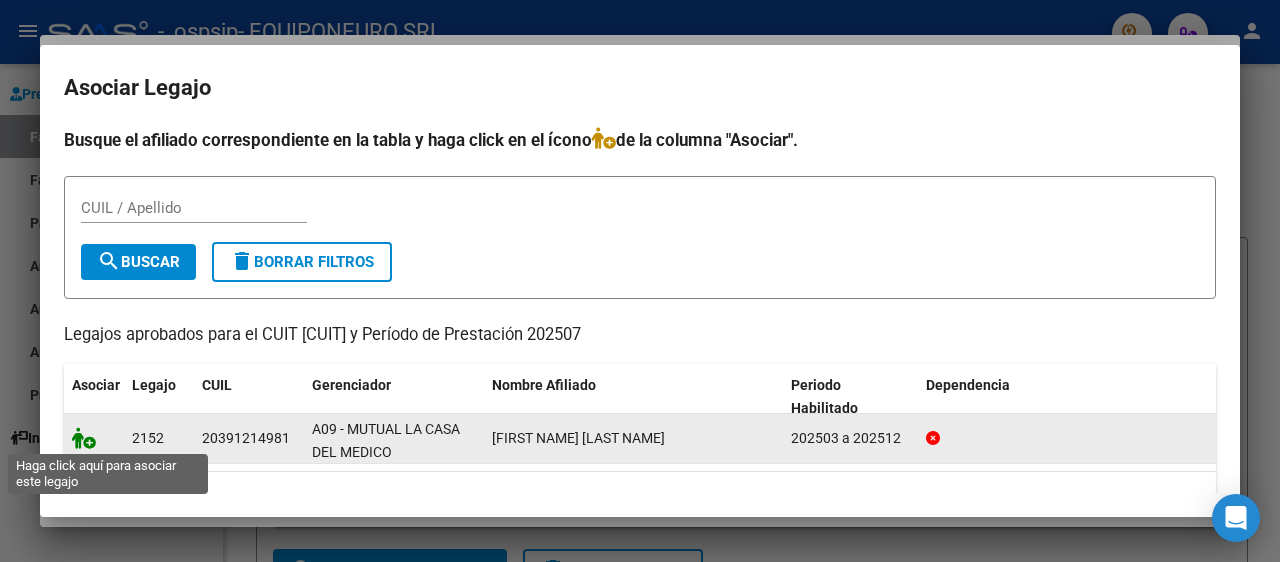 click 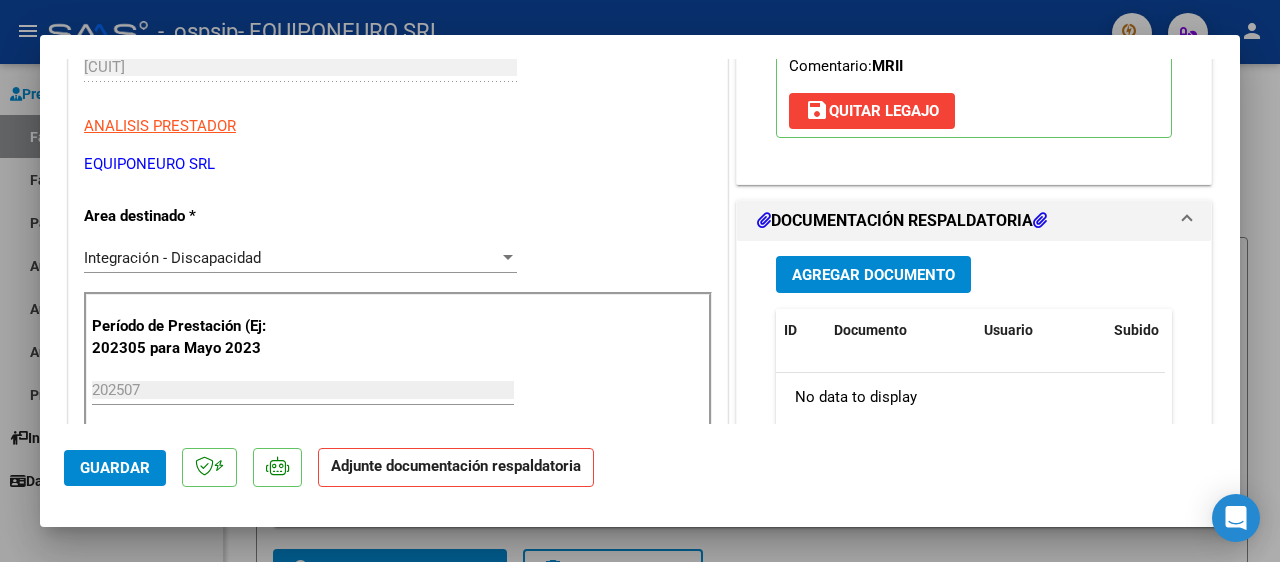 scroll, scrollTop: 0, scrollLeft: 0, axis: both 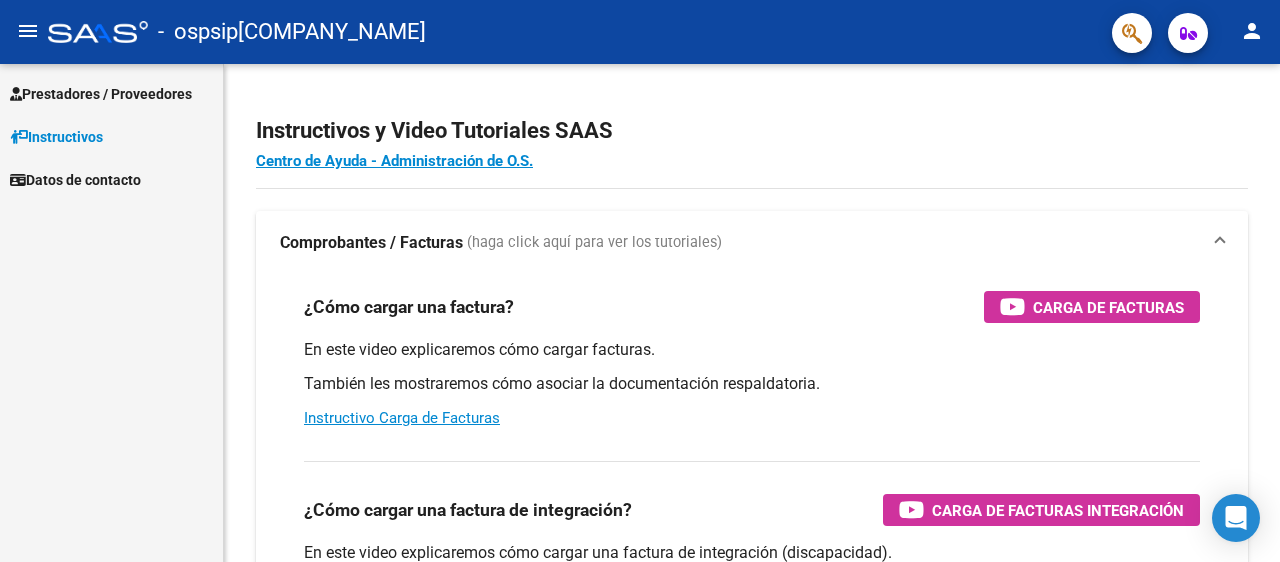 click on "Prestadores / Proveedores" at bounding box center [101, 94] 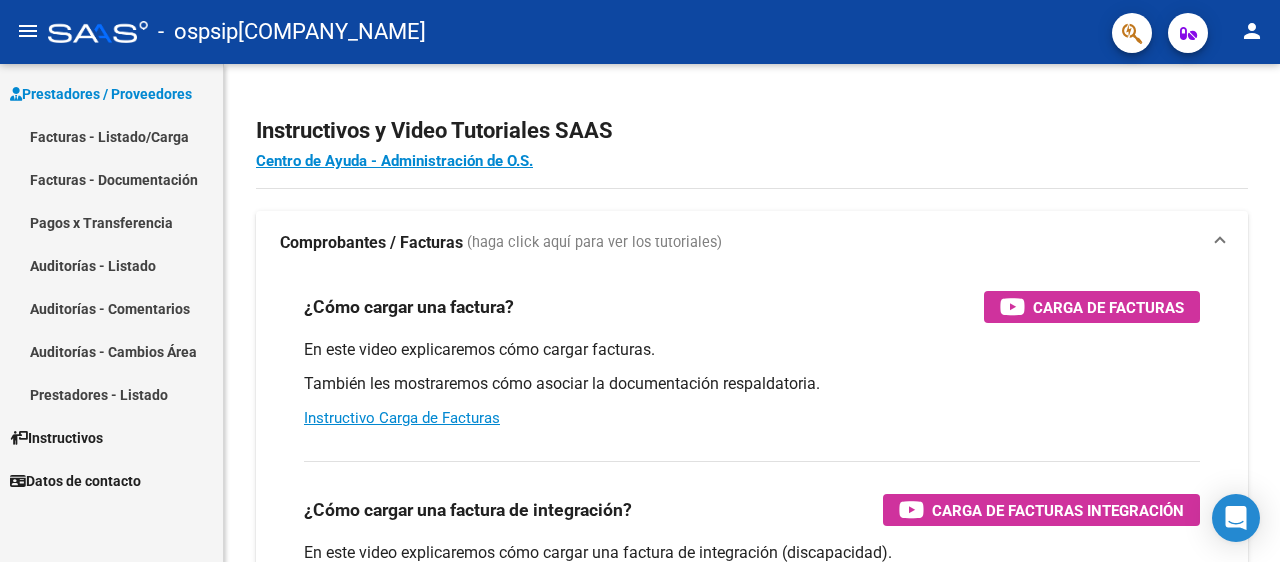 click on "Facturas - Listado/Carga" at bounding box center [111, 136] 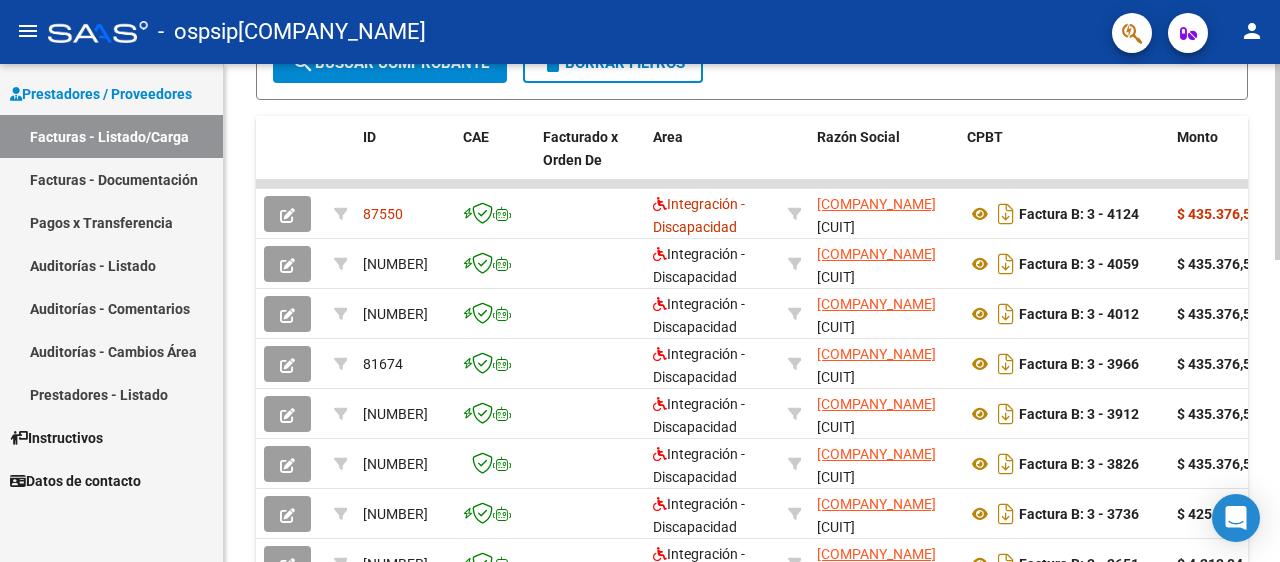 scroll, scrollTop: 512, scrollLeft: 0, axis: vertical 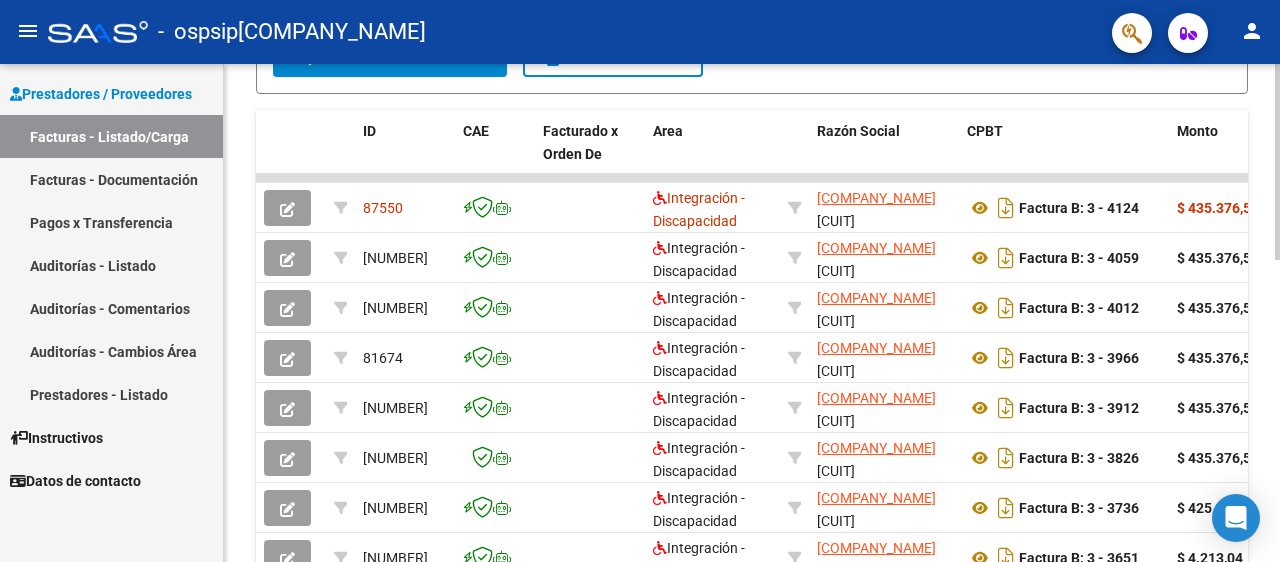 click 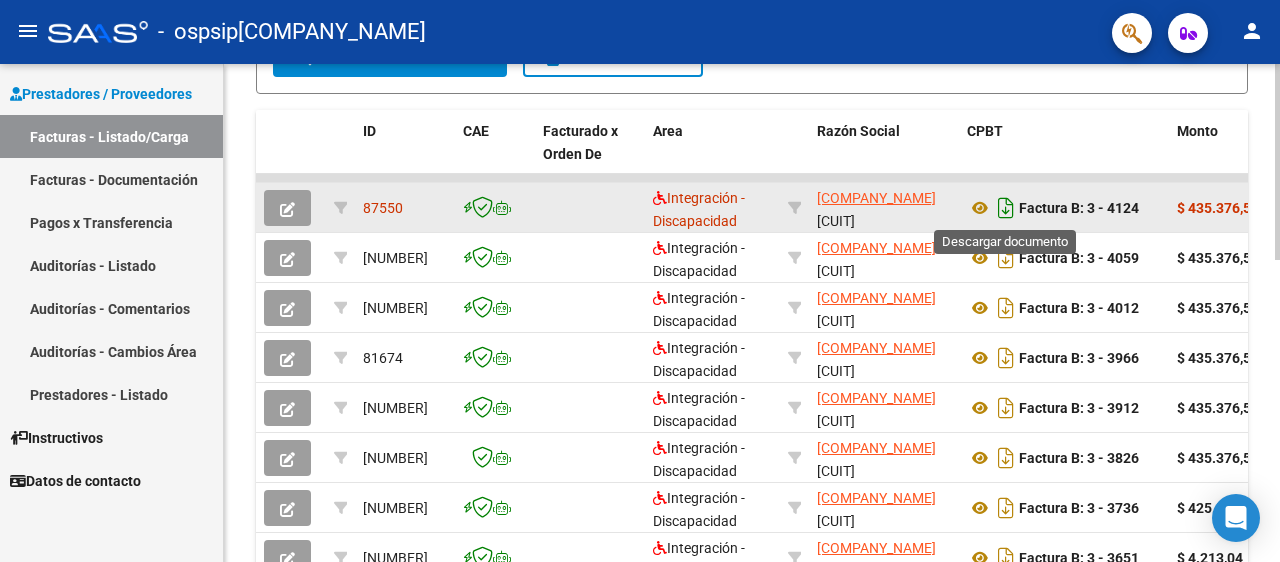 click 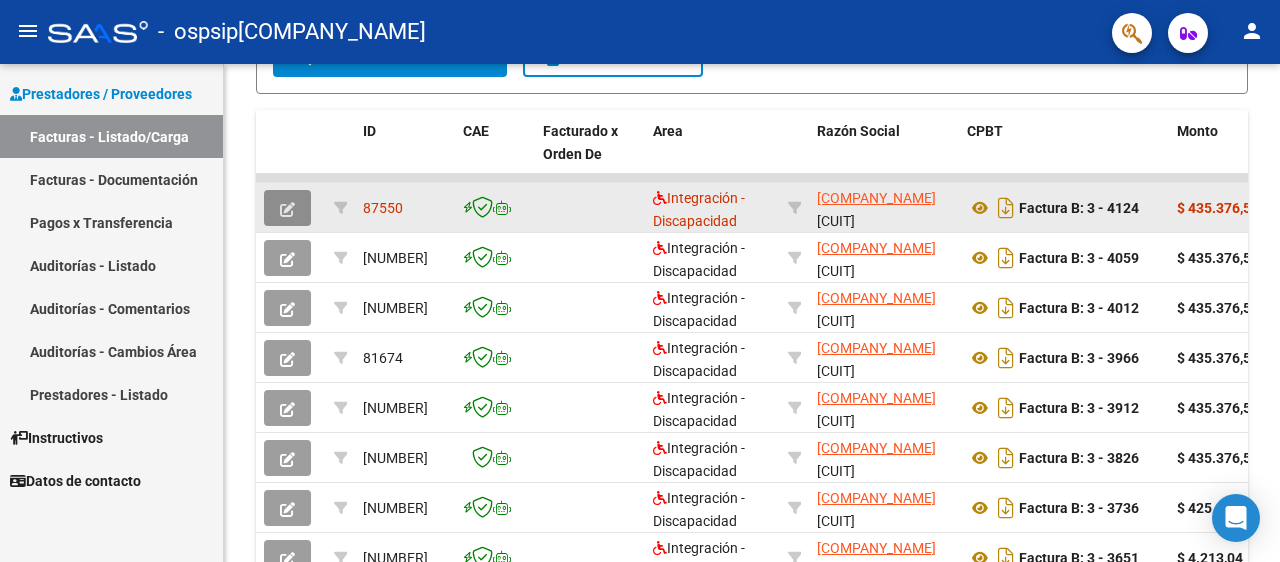 click 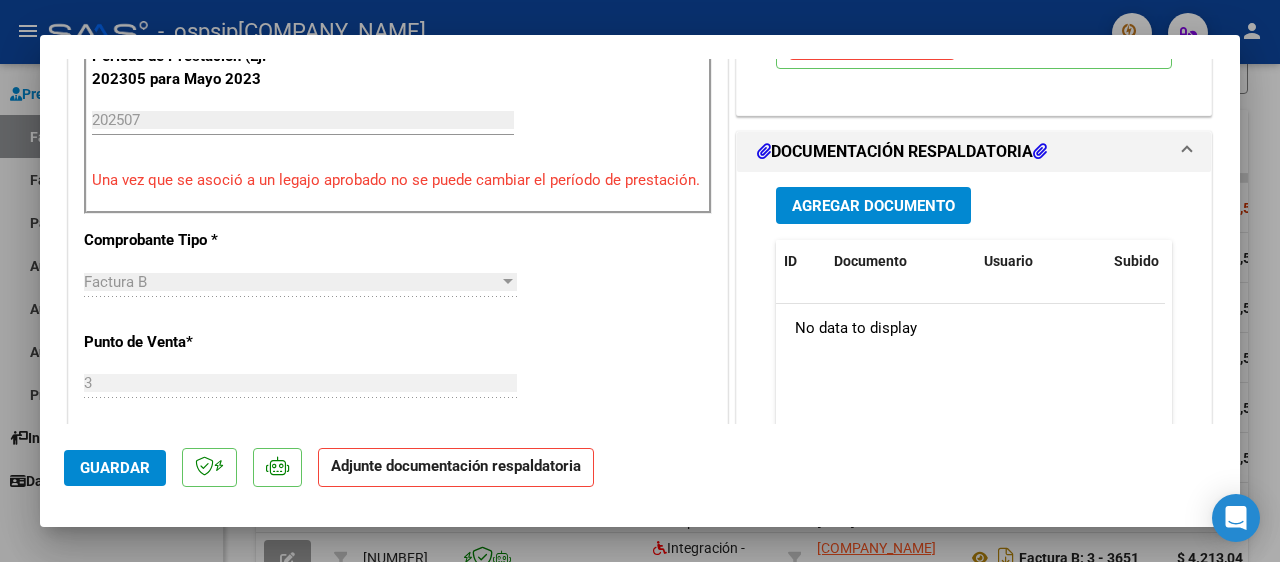 scroll, scrollTop: 580, scrollLeft: 0, axis: vertical 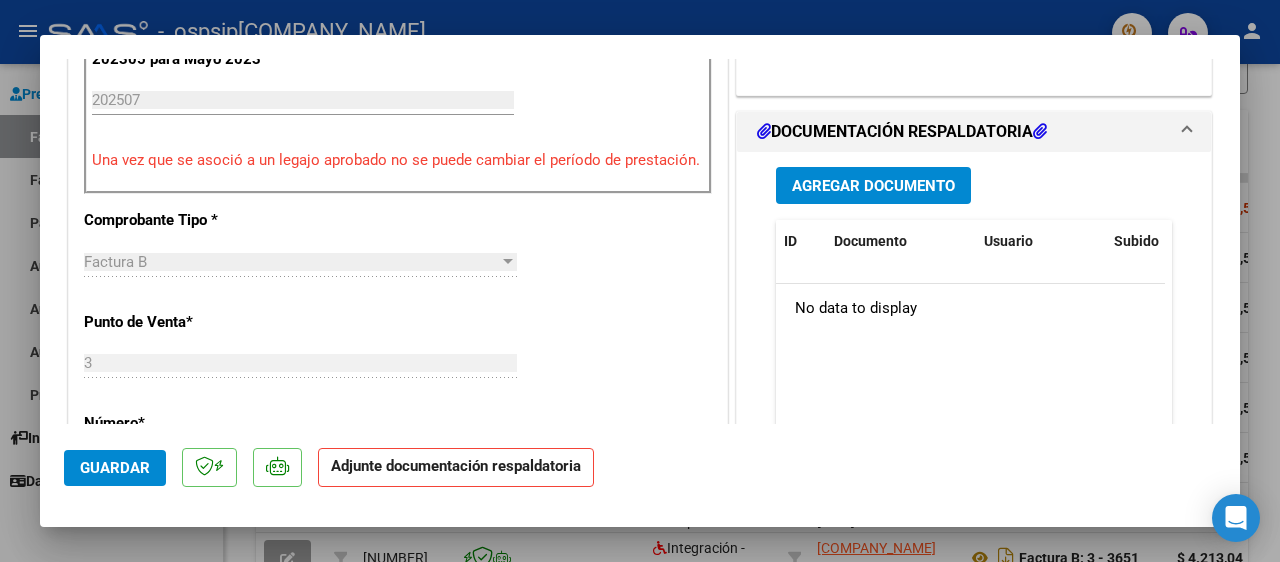 click on "Agregar Documento" at bounding box center (873, 186) 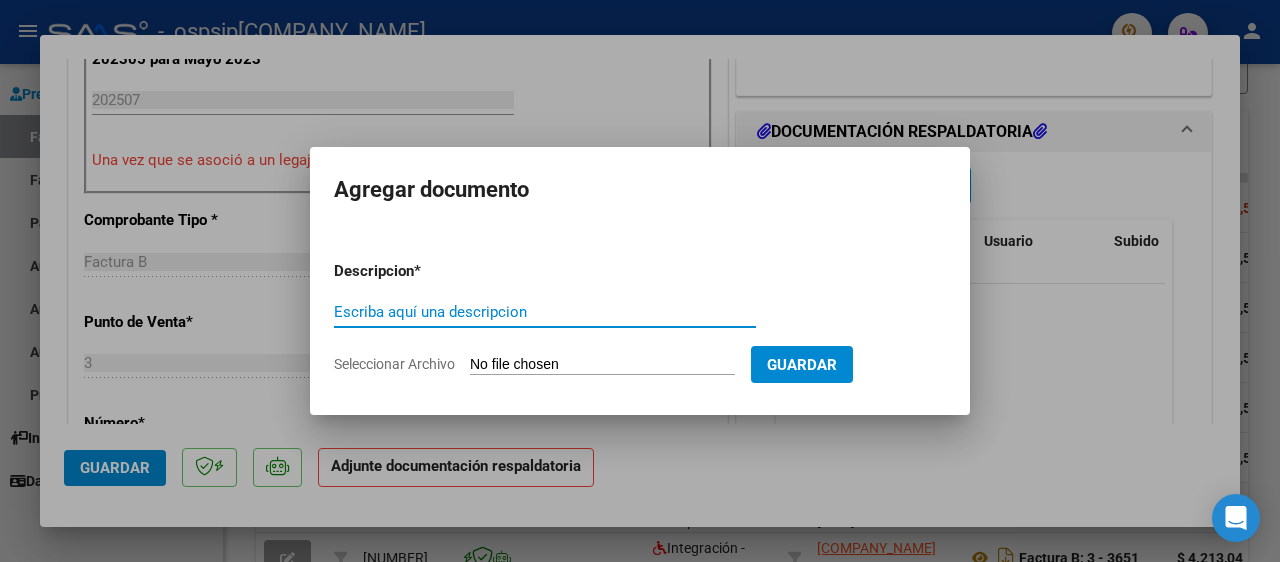 click on "Escriba aquí una descripcion" at bounding box center [545, 312] 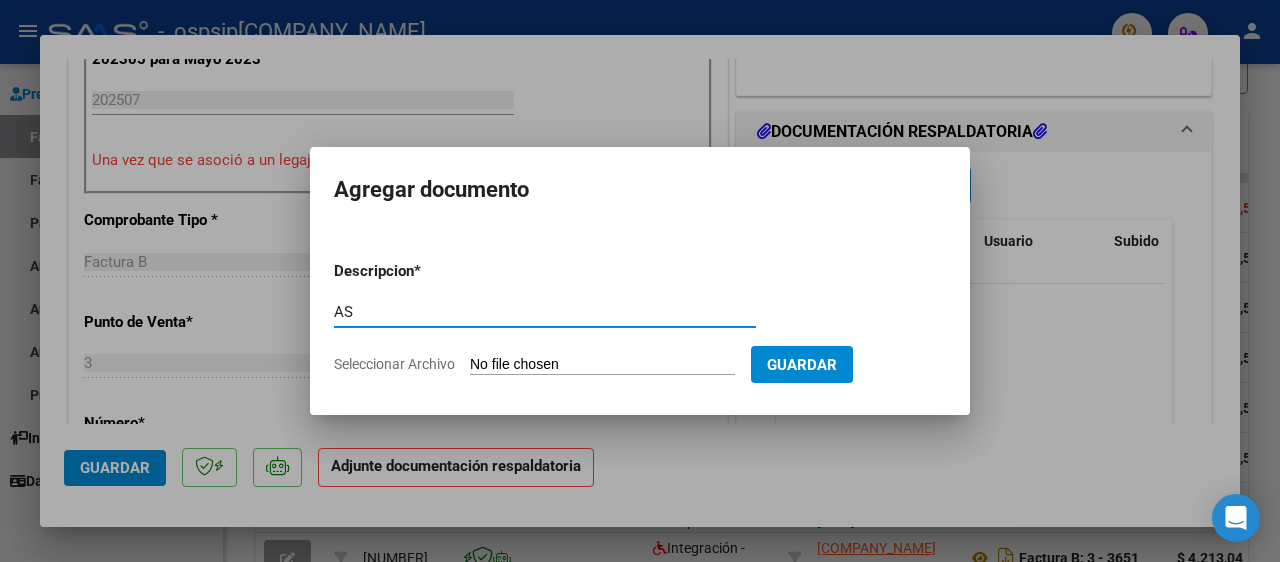 type on "A" 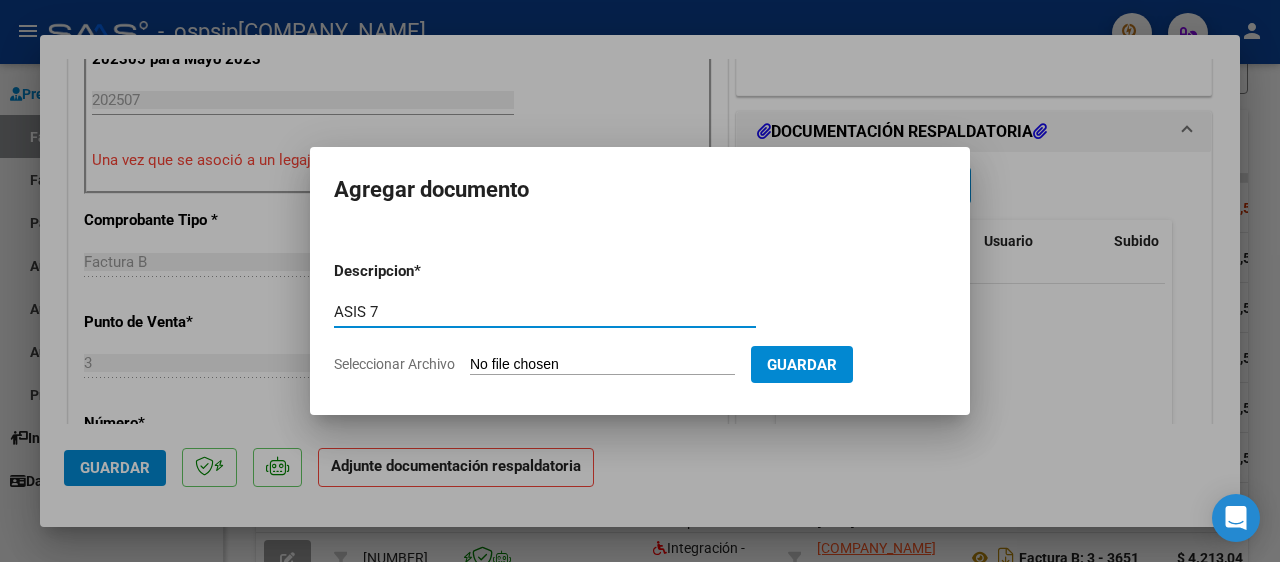 type on "ASIS 7" 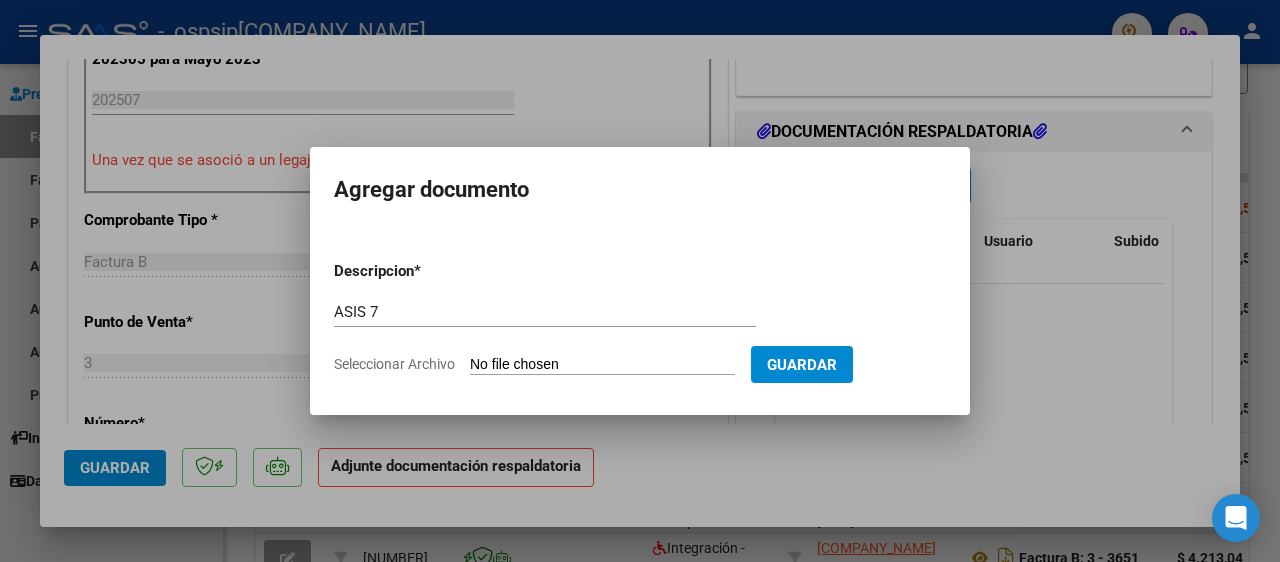 click on "Seleccionar Archivo" at bounding box center (602, 365) 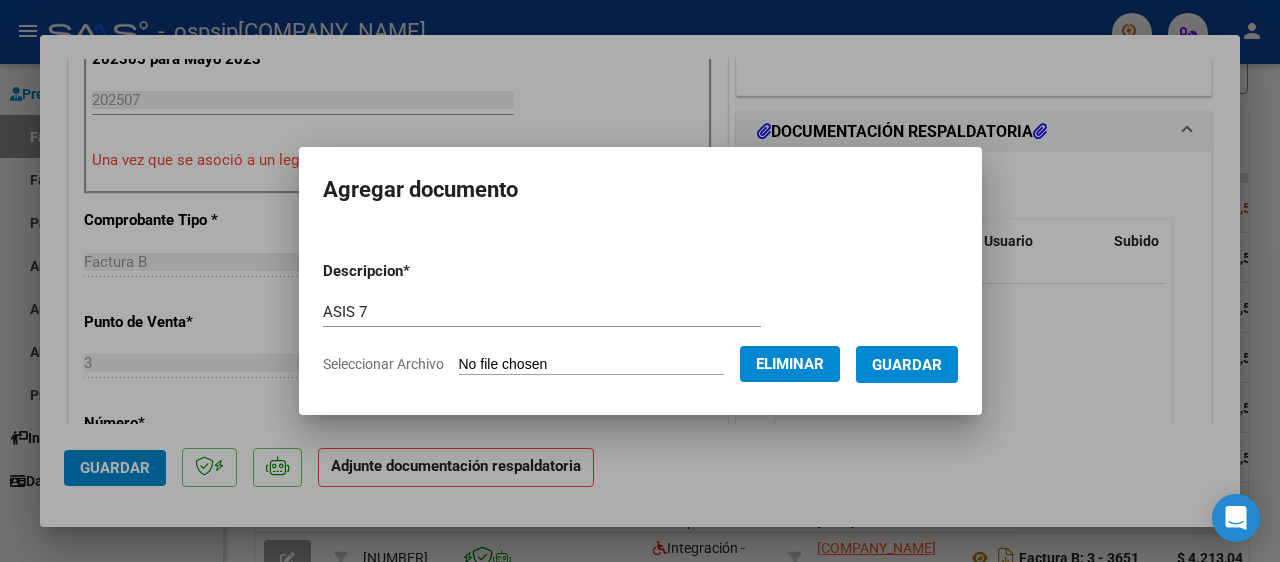click on "Guardar" at bounding box center [907, 365] 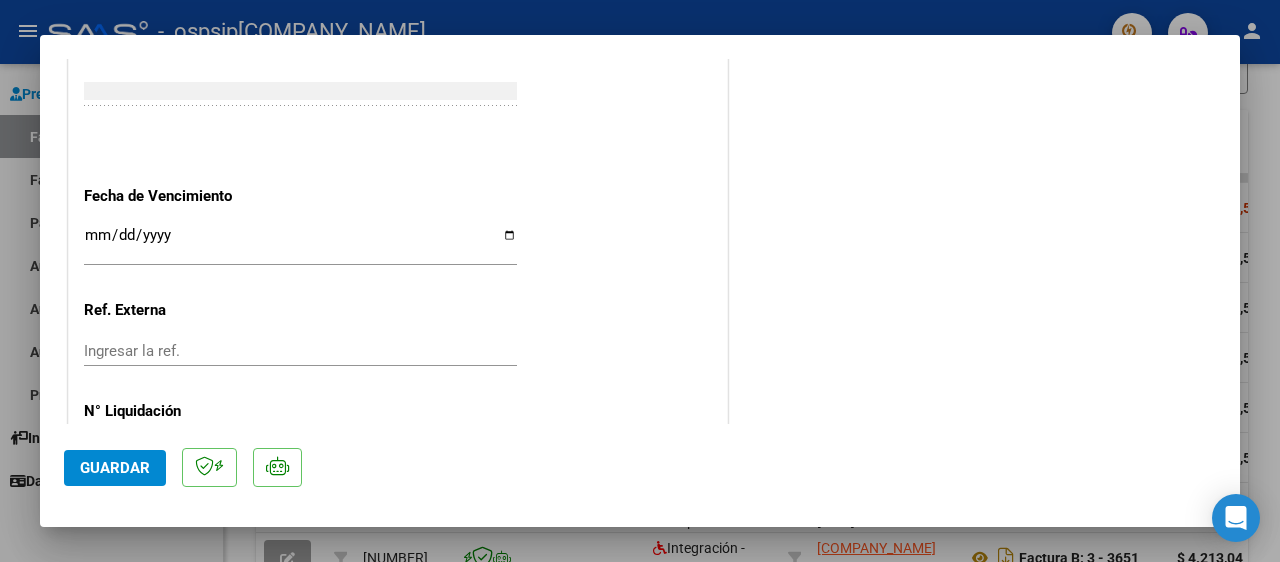scroll, scrollTop: 1372, scrollLeft: 0, axis: vertical 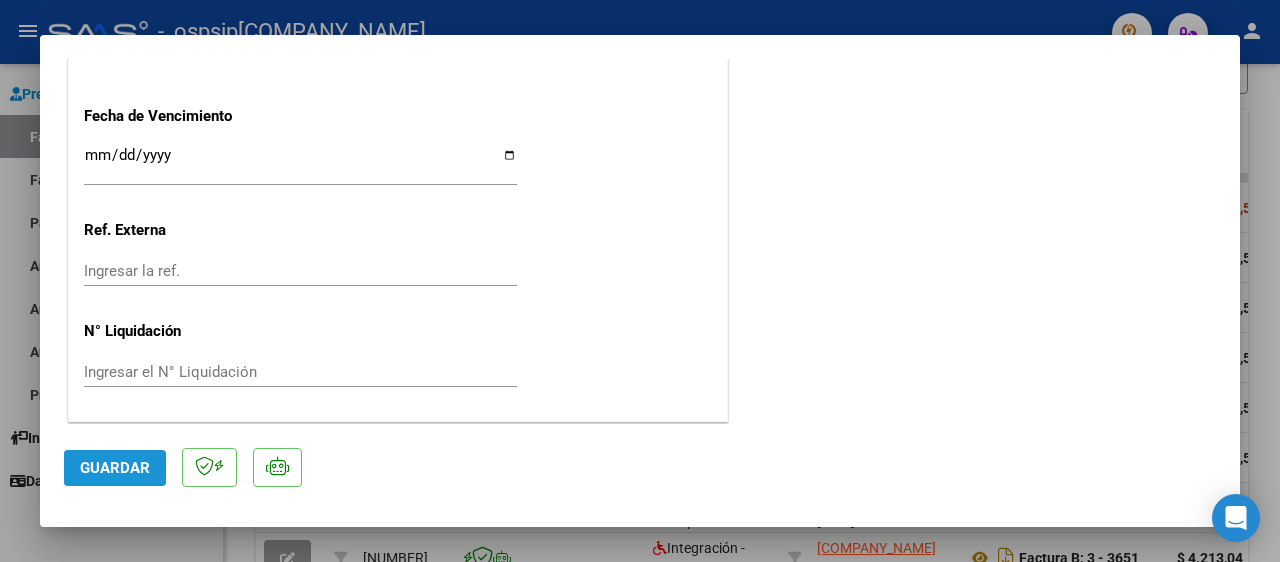 click on "Guardar" 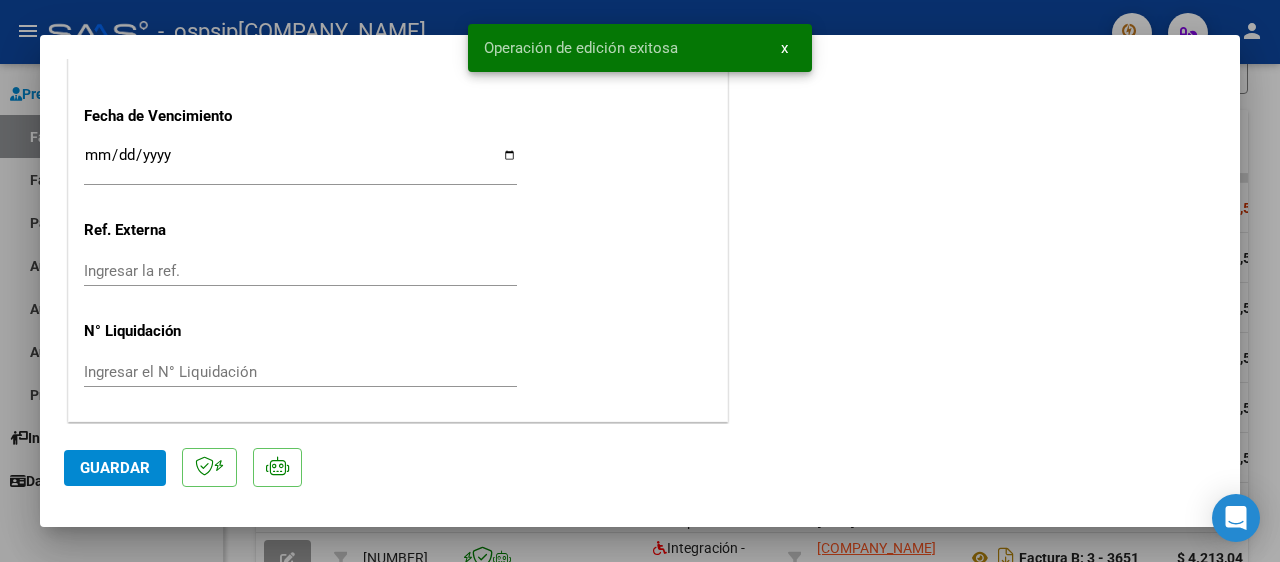click on "x" at bounding box center [784, 48] 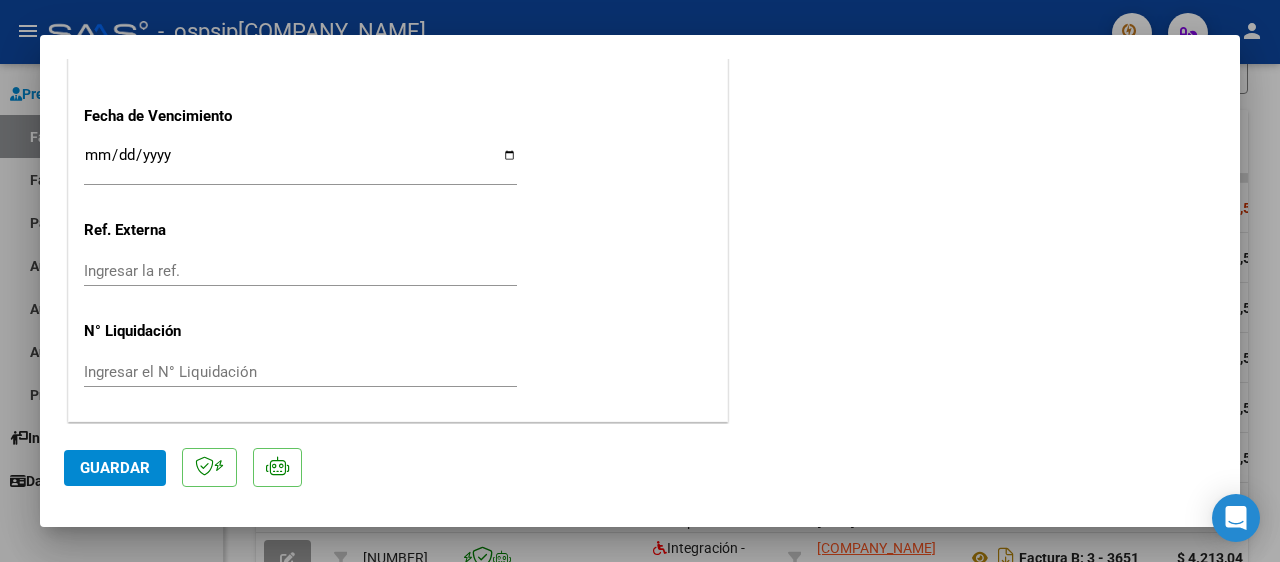 click on "Guardar" 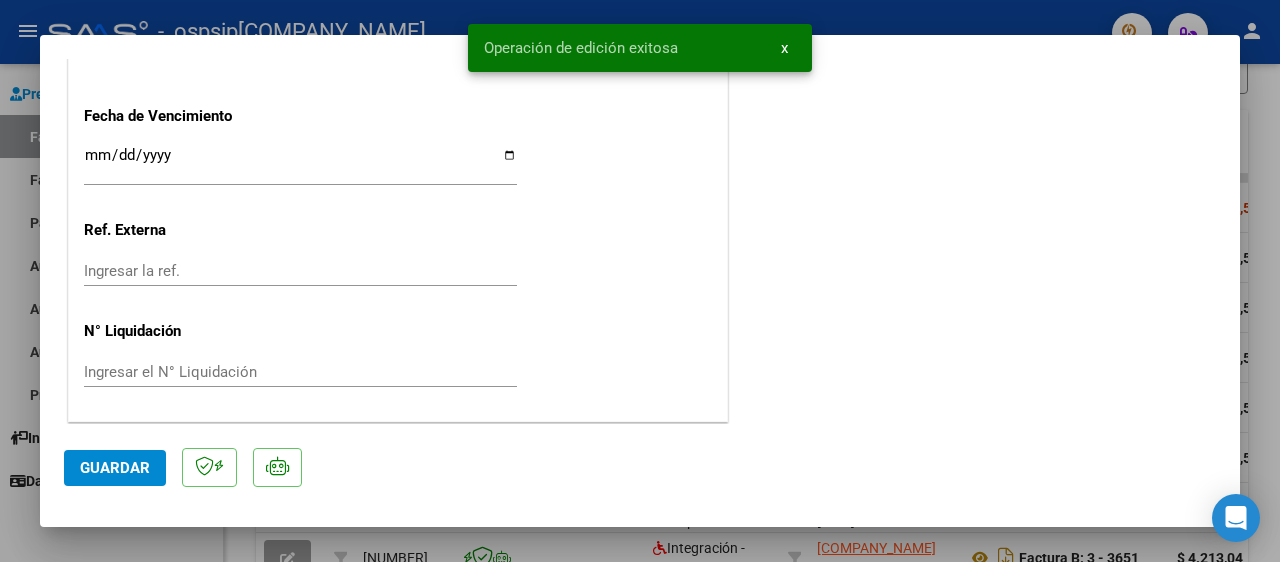 click at bounding box center [640, 281] 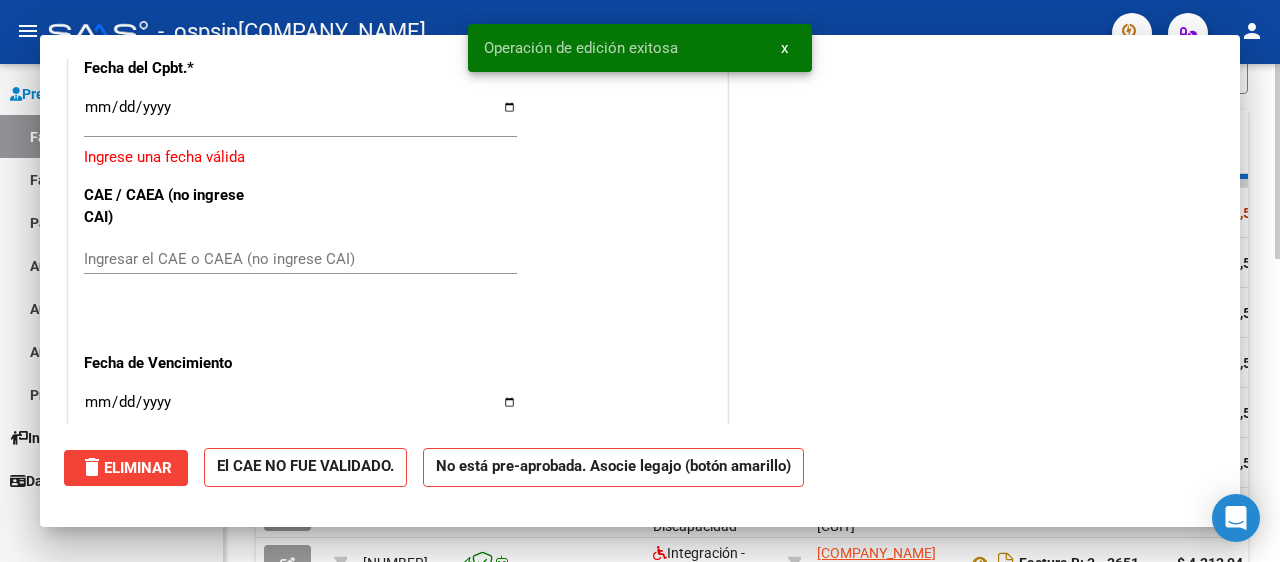 scroll, scrollTop: 0, scrollLeft: 0, axis: both 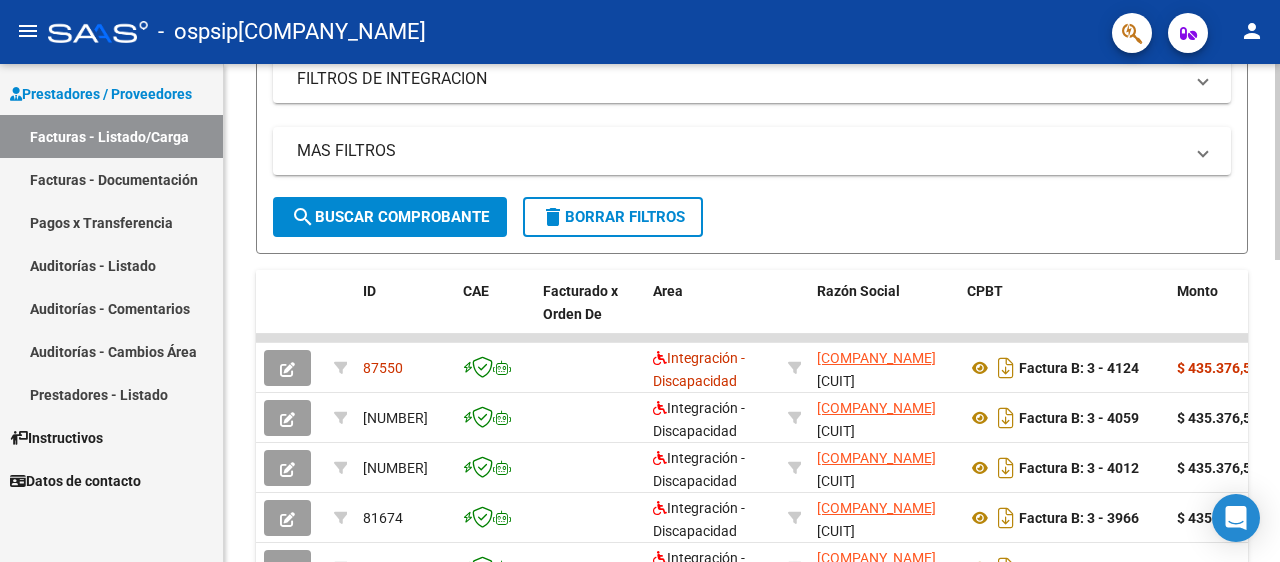 click on "Video tutorial   PRESTADORES -> Listado de CPBTs Emitidos por Prestadores / Proveedores (alt+q)   Cargar Comprobante
cloud_download  CSV  cloud_download  EXCEL  cloud_download  Estandar   Descarga Masiva
Filtros Id Area Area Todos Confirmado   Mostrar totalizadores   FILTROS DEL COMPROBANTE  Comprobante Tipo Comprobante Tipo Start date – End date Fec. Comprobante Desde / Hasta Días Emisión Desde(cant. días) Días Emisión Hasta(cant. días) CUIT / Razón Social Pto. Venta Nro. Comprobante Código SSS CAE Válido CAE Válido Todos Cargado Módulo Hosp. Todos Tiene facturacion Apócrifa Hospital Refes  FILTROS DE INTEGRACION  Período De Prestación Campos del Archivo de Rendición Devuelto x SSS (dr_envio) Todos Rendido x SSS (dr_envio) Tipo de Registro Tipo de Registro Período Presentación Período Presentación Campos del Legajo Asociado (preaprobación) Afiliado Legajo (cuil/nombre) Todos Solo facturas preaprobadas  MAS FILTROS  Todos Con Doc. Respaldatoria Todos Con Trazabilidad Todos – – 4" 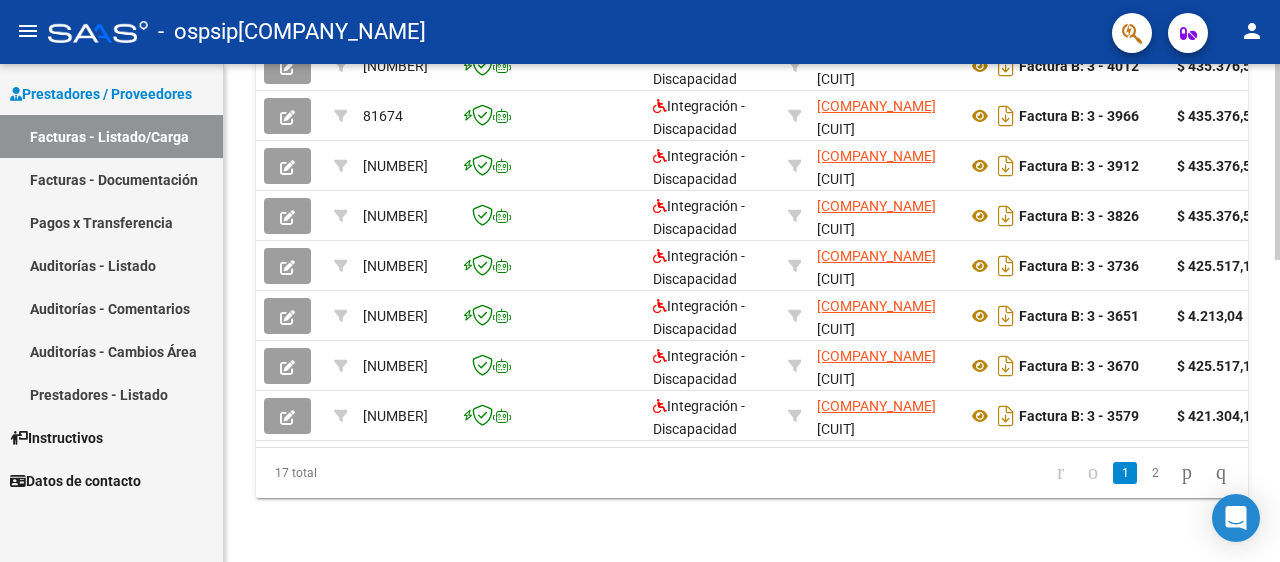 scroll, scrollTop: 768, scrollLeft: 0, axis: vertical 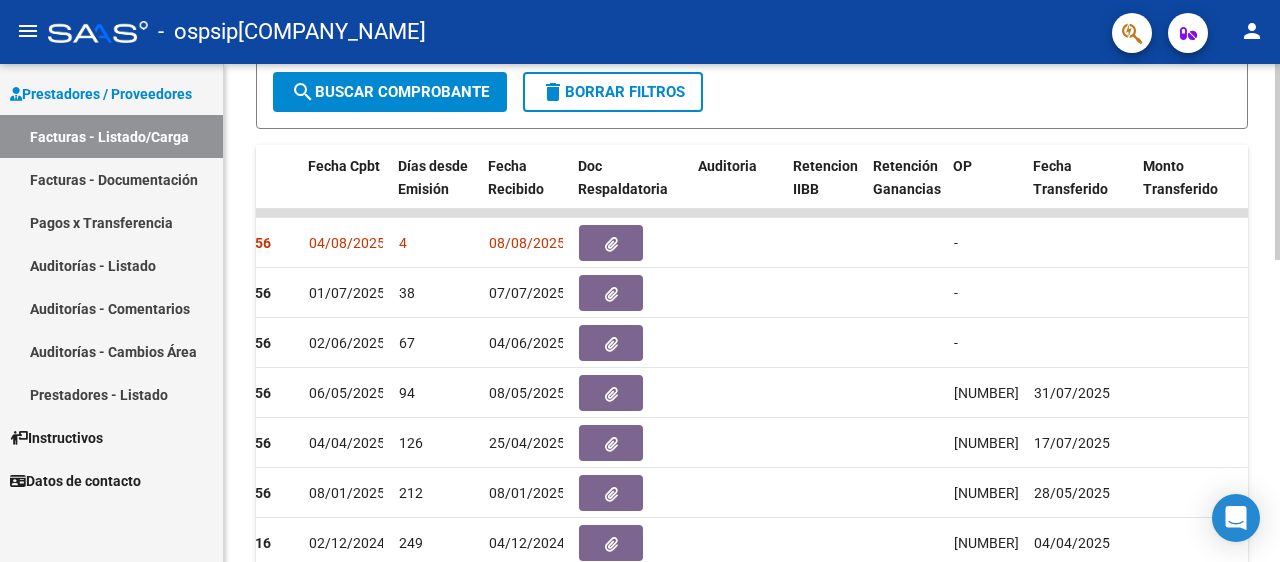 click on "Video tutorial   PRESTADORES -> Listado de CPBTs Emitidos por Prestadores / Proveedores (alt+q)   Cargar Comprobante
cloud_download  CSV  cloud_download  EXCEL  cloud_download  Estandar   Descarga Masiva
Filtros Id Area Area Todos Confirmado   Mostrar totalizadores   FILTROS DEL COMPROBANTE  Comprobante Tipo Comprobante Tipo Start date – End date Fec. Comprobante Desde / Hasta Días Emisión Desde(cant. días) Días Emisión Hasta(cant. días) CUIT / Razón Social Pto. Venta Nro. Comprobante Código SSS CAE Válido CAE Válido Todos Cargado Módulo Hosp. Todos Tiene facturacion Apócrifa Hospital Refes  FILTROS DE INTEGRACION  Período De Prestación Campos del Archivo de Rendición Devuelto x SSS (dr_envio) Todos Rendido x SSS (dr_envio) Tipo de Registro Tipo de Registro Período Presentación Período Presentación Campos del Legajo Asociado (preaprobación) Afiliado Legajo (cuil/nombre) Todos Solo facturas preaprobadas  MAS FILTROS  Todos Con Doc. Respaldatoria Todos Con Trazabilidad Todos – – 4" 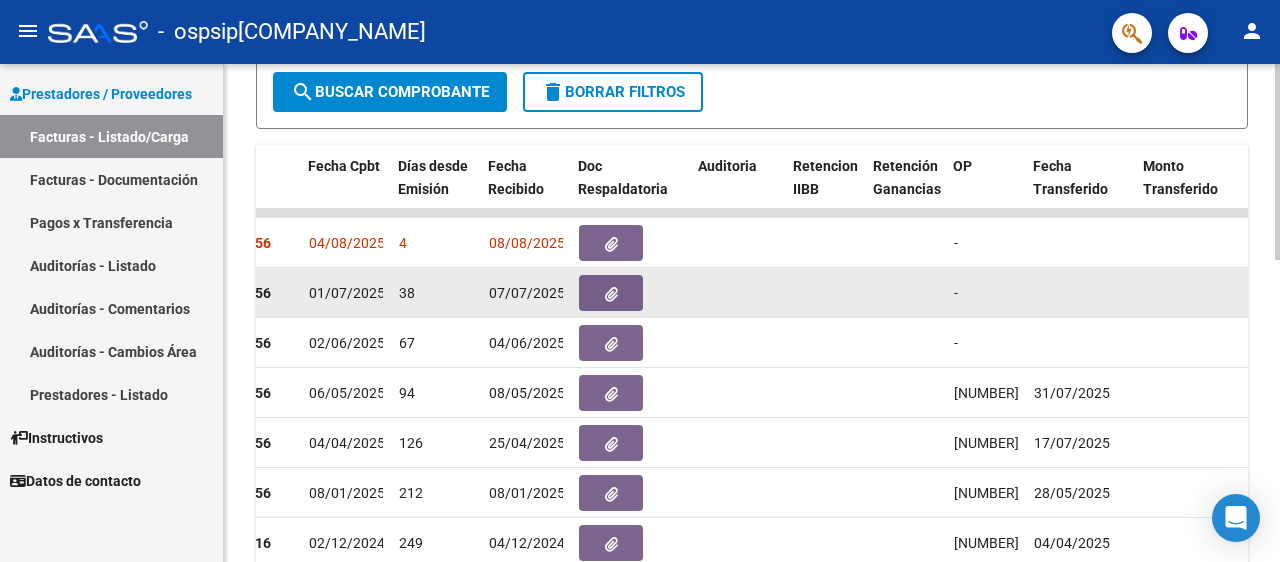 click 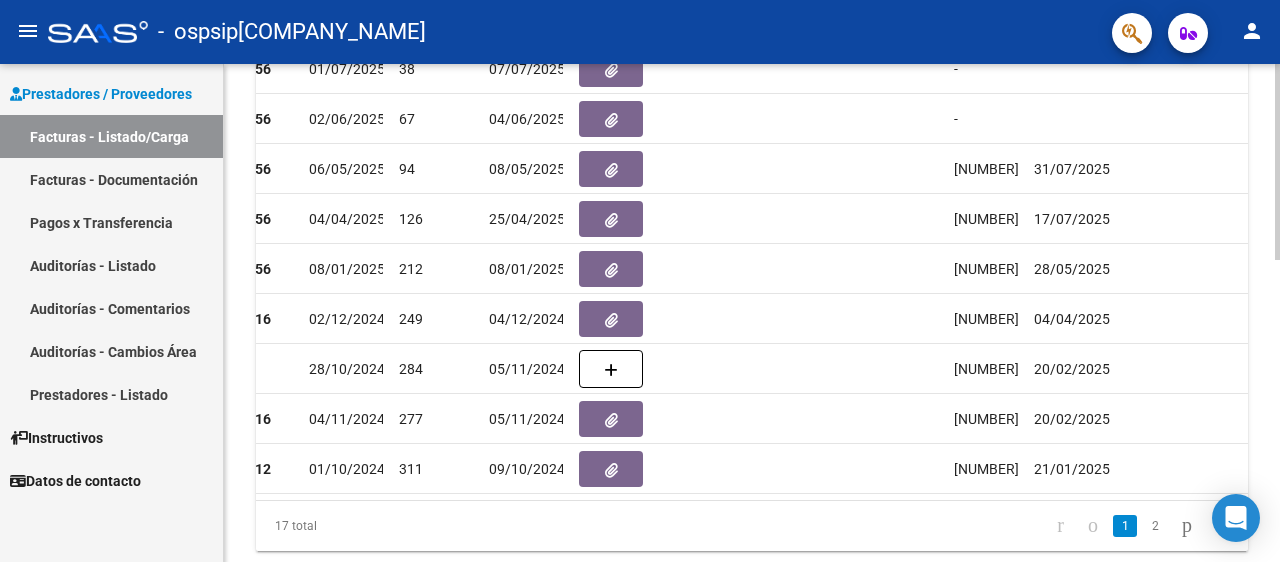 click 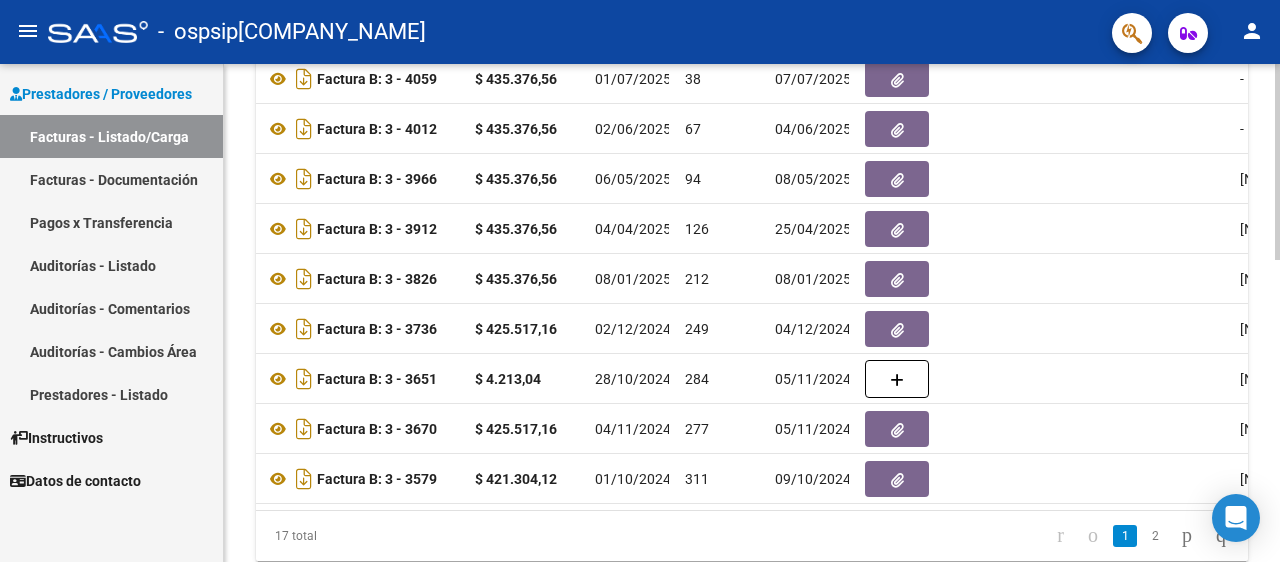 scroll, scrollTop: 0, scrollLeft: 572, axis: horizontal 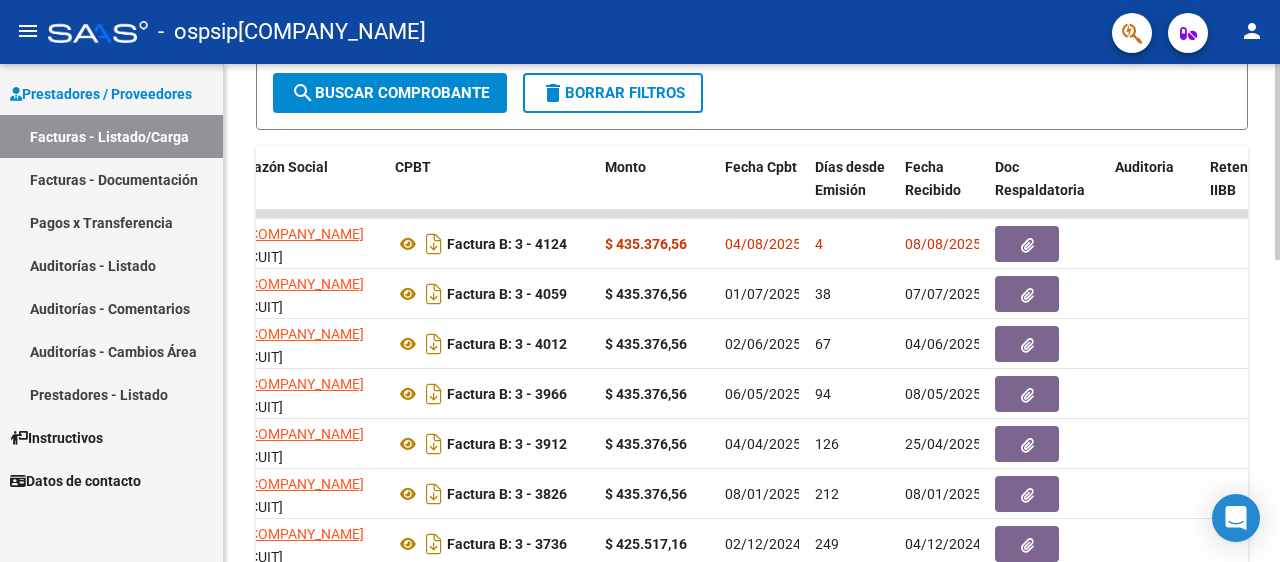 click 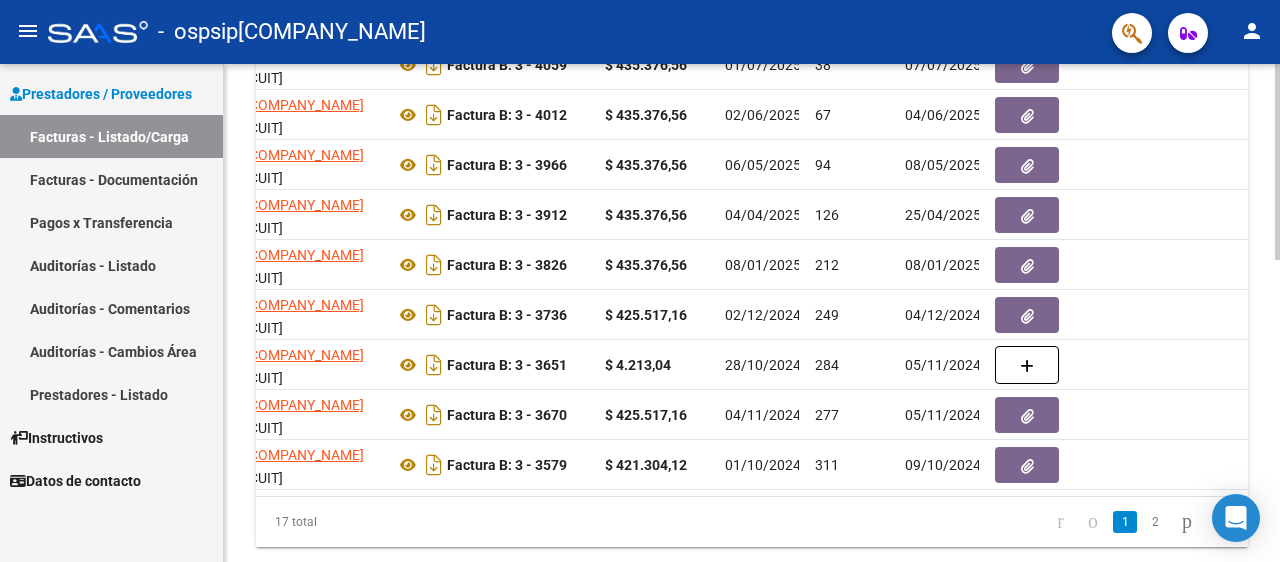 click on "Video tutorial   PRESTADORES -> Listado de CPBTs Emitidos por Prestadores / Proveedores (alt+q)   Cargar Comprobante
cloud_download  CSV  cloud_download  EXCEL  cloud_download  Estandar   Descarga Masiva
Filtros Id Area Area Todos Confirmado   Mostrar totalizadores   FILTROS DEL COMPROBANTE  Comprobante Tipo Comprobante Tipo Start date – End date Fec. Comprobante Desde / Hasta Días Emisión Desde(cant. días) Días Emisión Hasta(cant. días) CUIT / Razón Social Pto. Venta Nro. Comprobante Código SSS CAE Válido CAE Válido Todos Cargado Módulo Hosp. Todos Tiene facturacion Apócrifa Hospital Refes  FILTROS DE INTEGRACION  Período De Prestación Campos del Archivo de Rendición Devuelto x SSS (dr_envio) Todos Rendido x SSS (dr_envio) Tipo de Registro Tipo de Registro Período Presentación Período Presentación Campos del Legajo Asociado (preaprobación) Afiliado Legajo (cuil/nombre) Todos Solo facturas preaprobadas  MAS FILTROS  Todos Con Doc. Respaldatoria Todos Con Trazabilidad Todos – – 4" 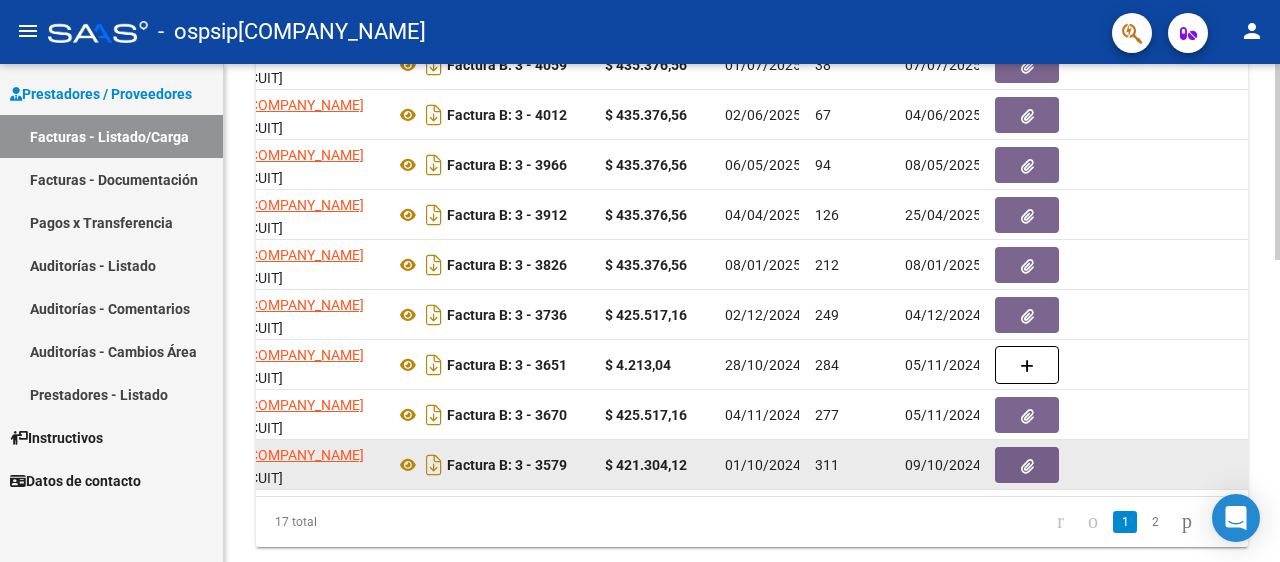 scroll, scrollTop: 709, scrollLeft: 0, axis: vertical 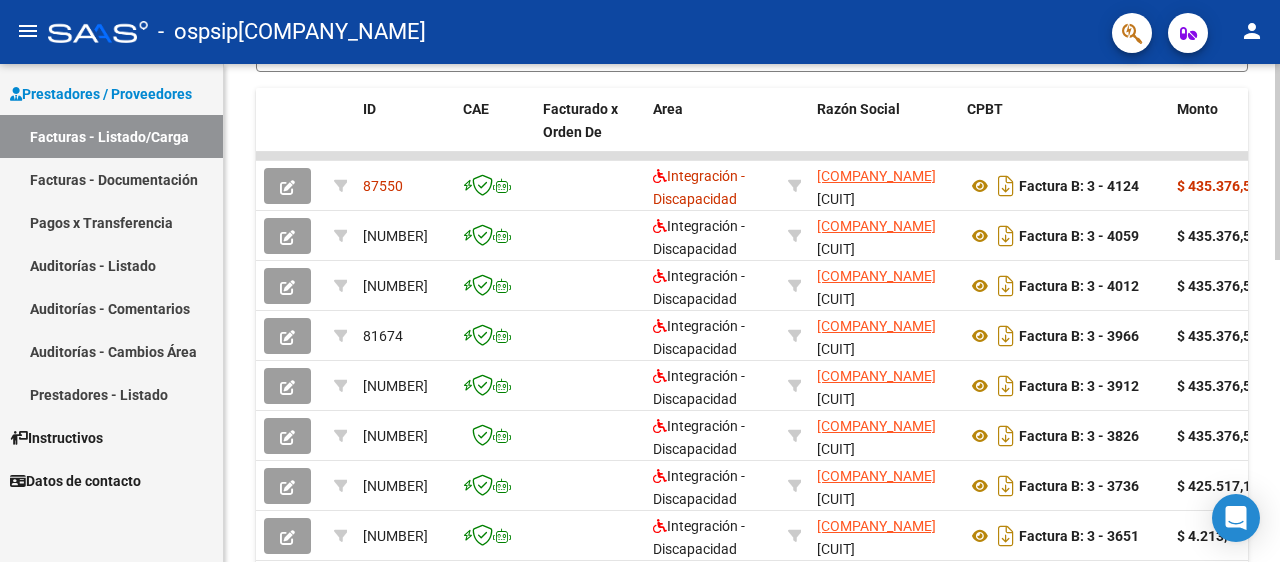 click 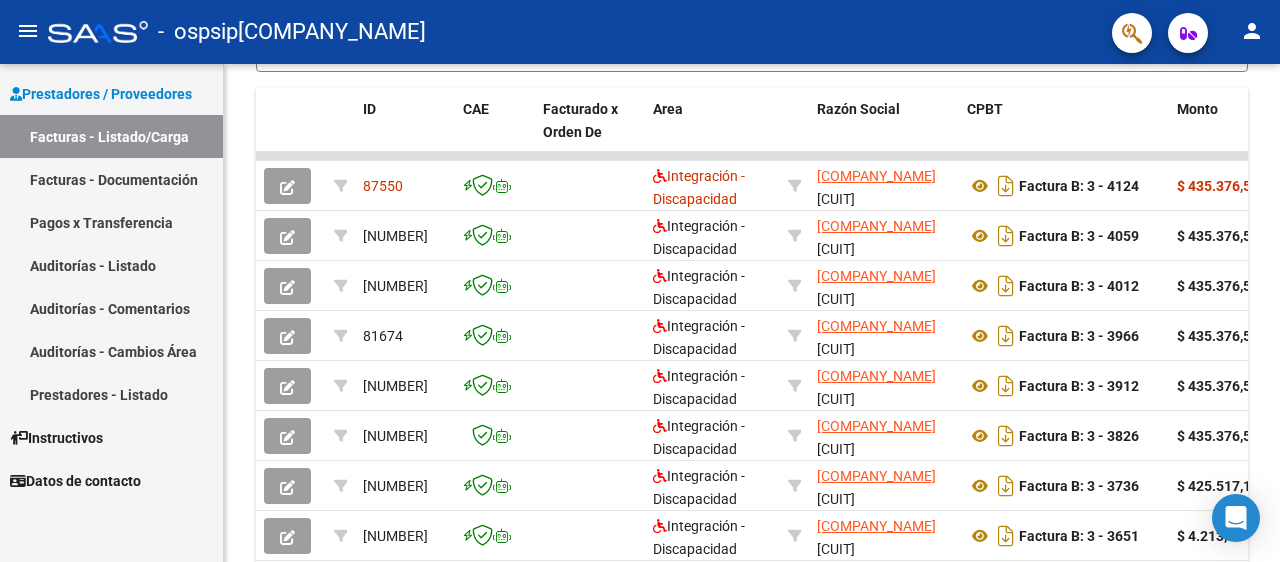 click on "person" 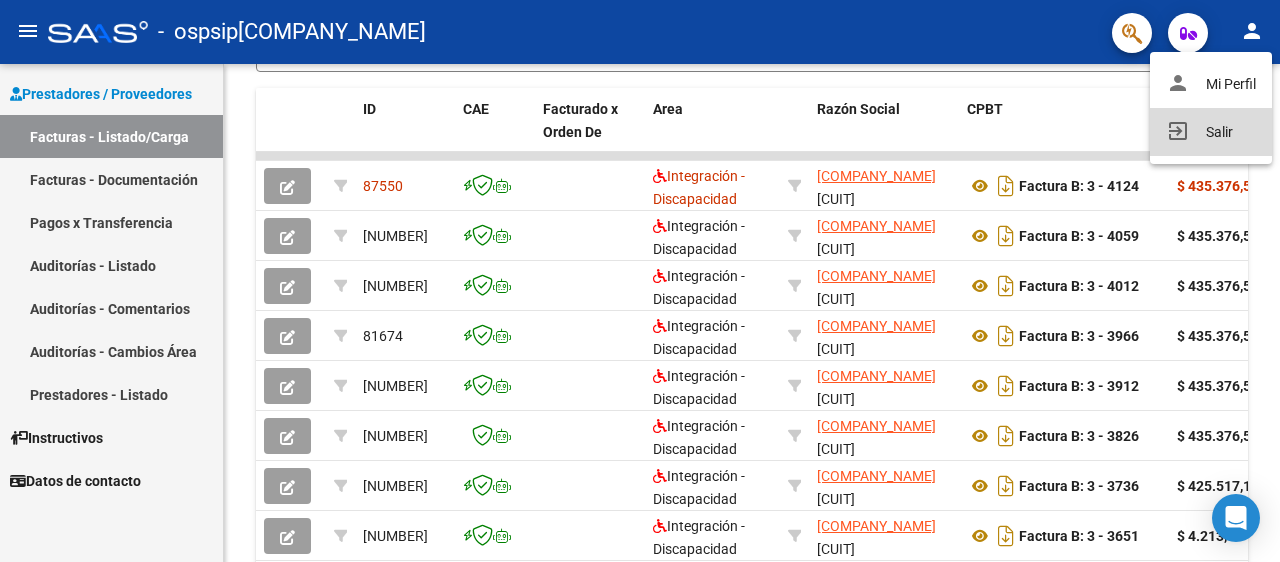 click on "exit_to_app  Salir" at bounding box center (1211, 132) 